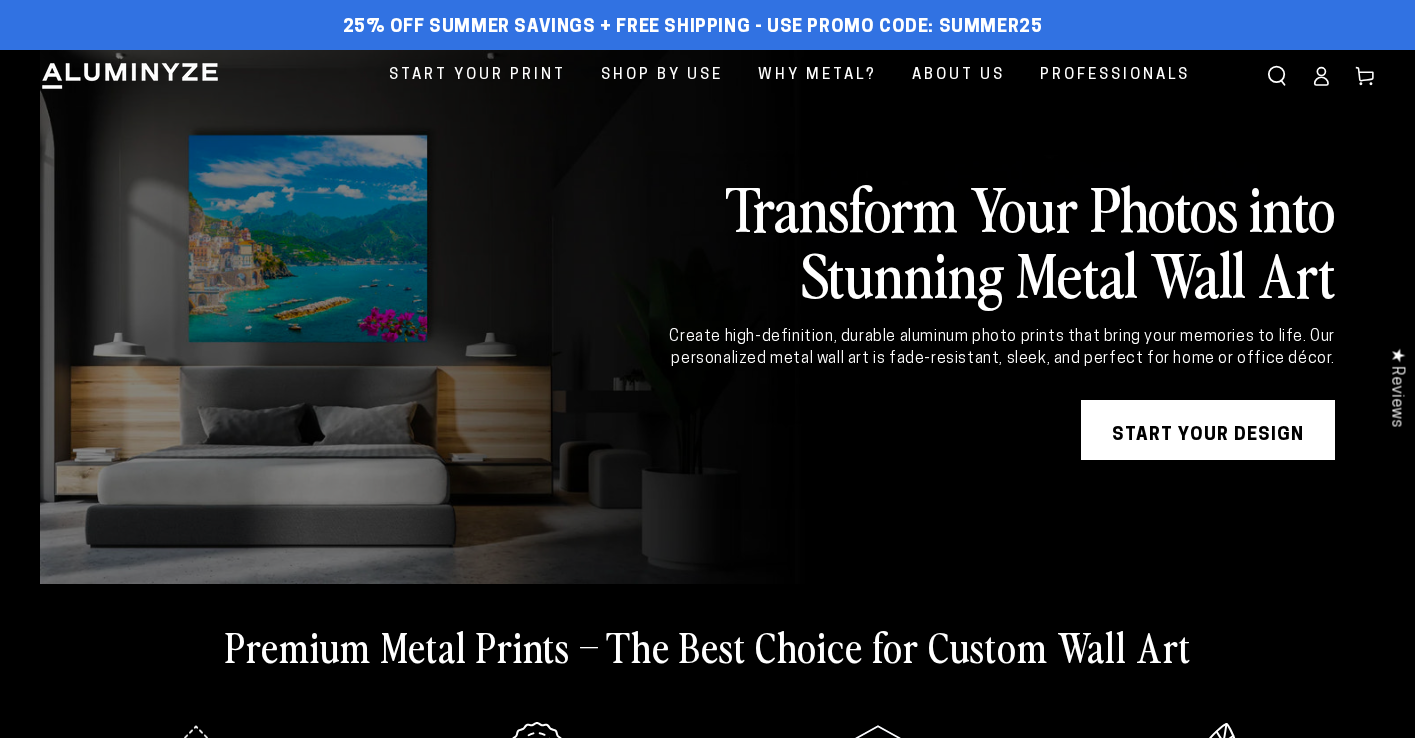 scroll, scrollTop: 0, scrollLeft: 0, axis: both 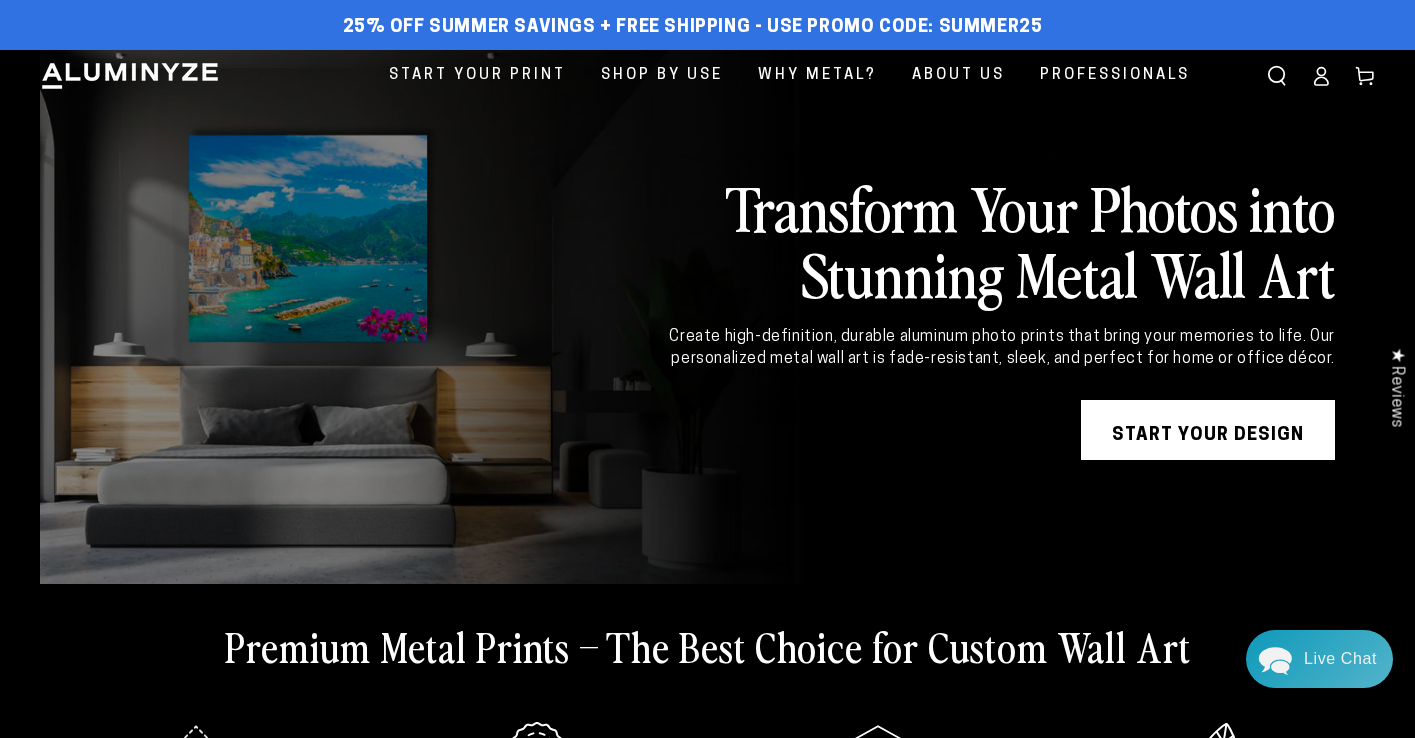 click 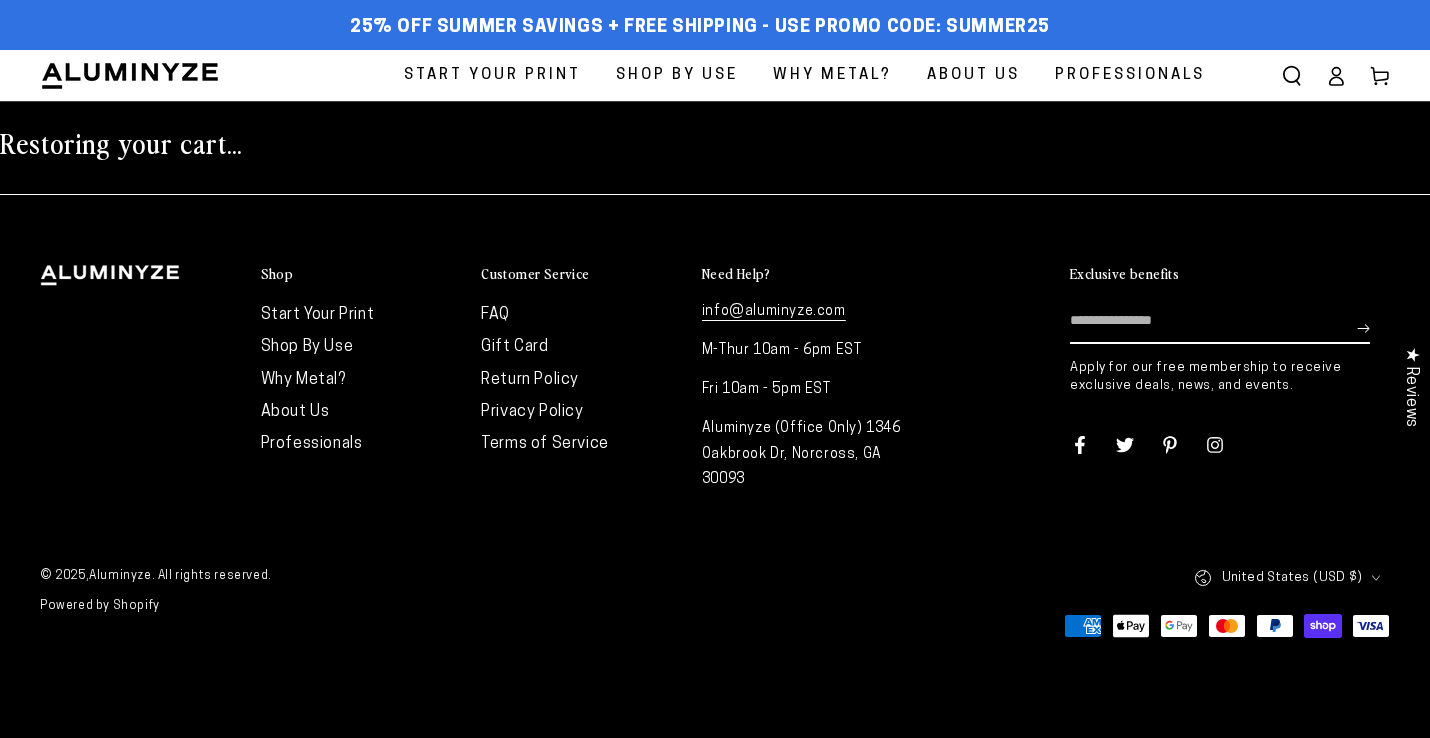 scroll, scrollTop: 0, scrollLeft: 0, axis: both 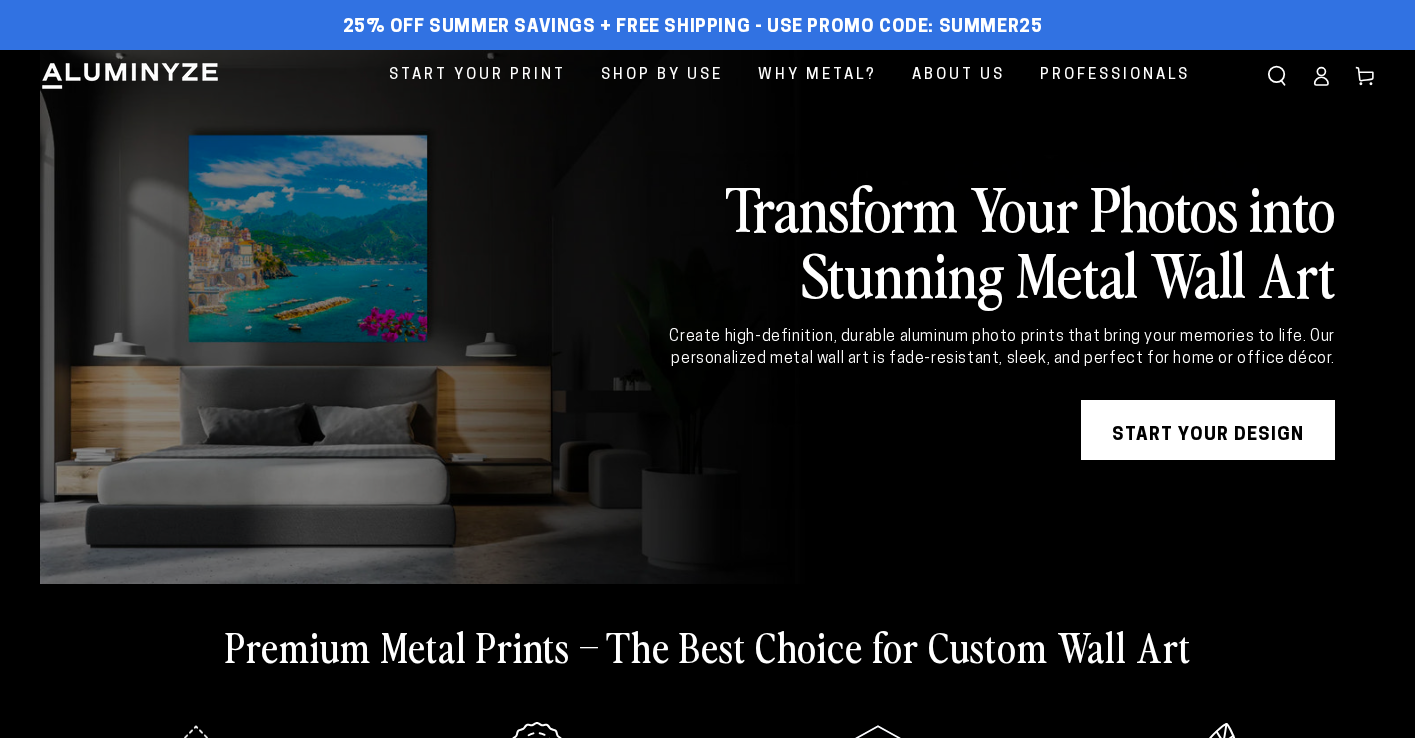 click on "Cart" at bounding box center (1365, 76) 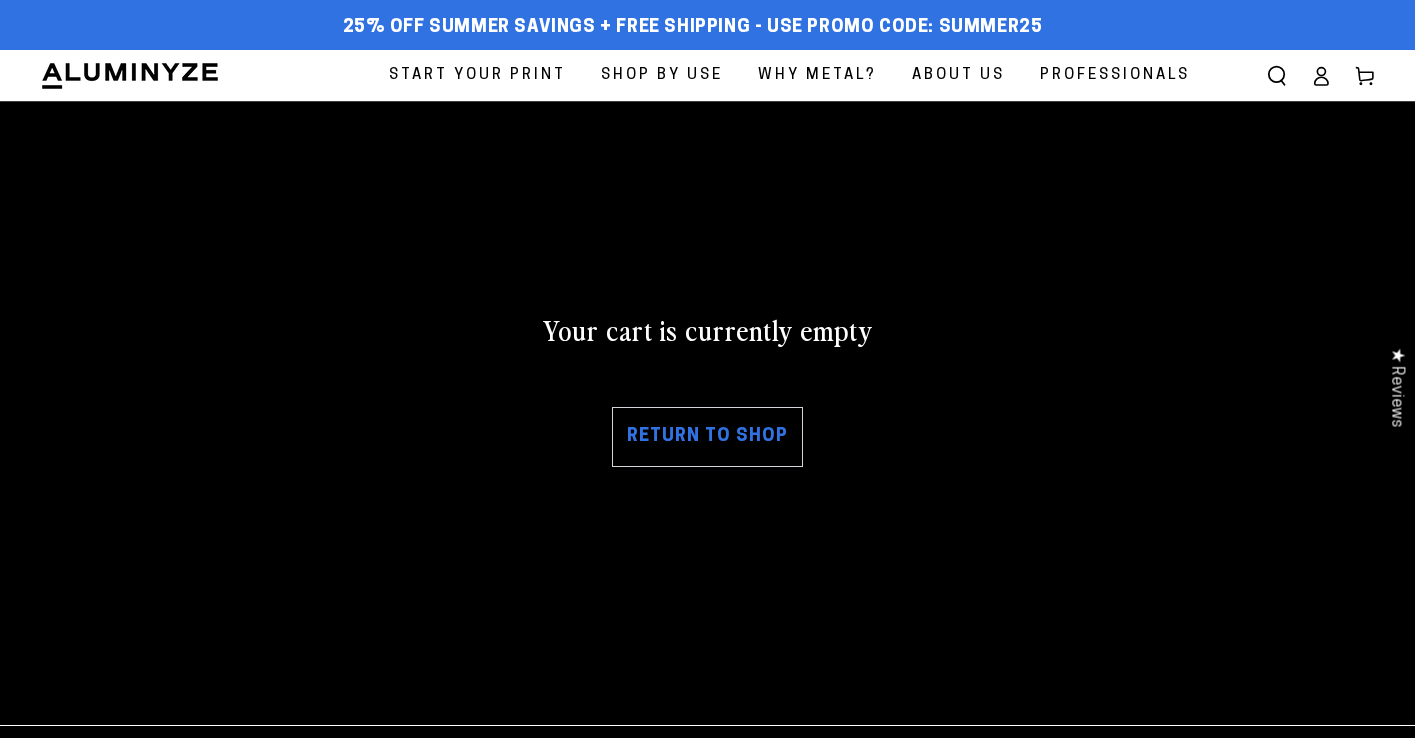 scroll, scrollTop: 0, scrollLeft: 0, axis: both 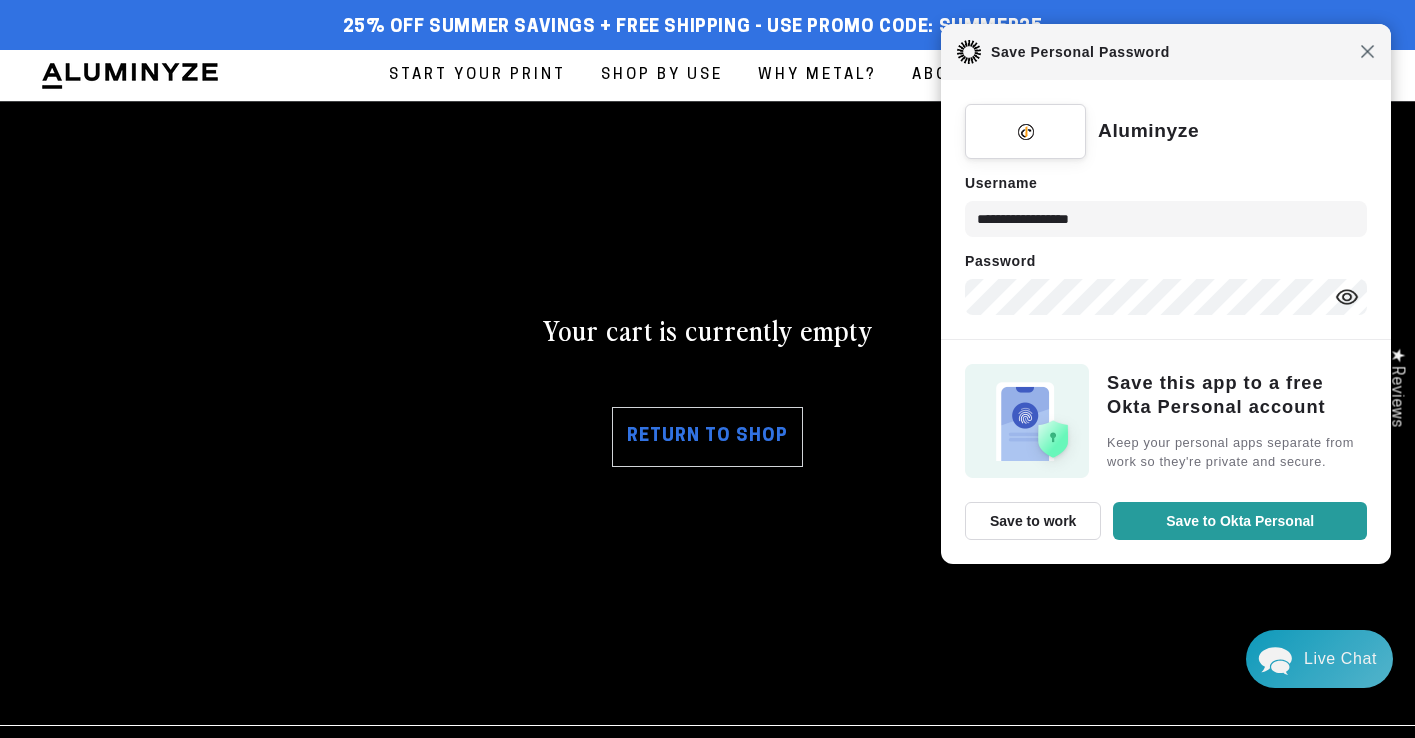 click on "Close" at bounding box center (1367, 51) 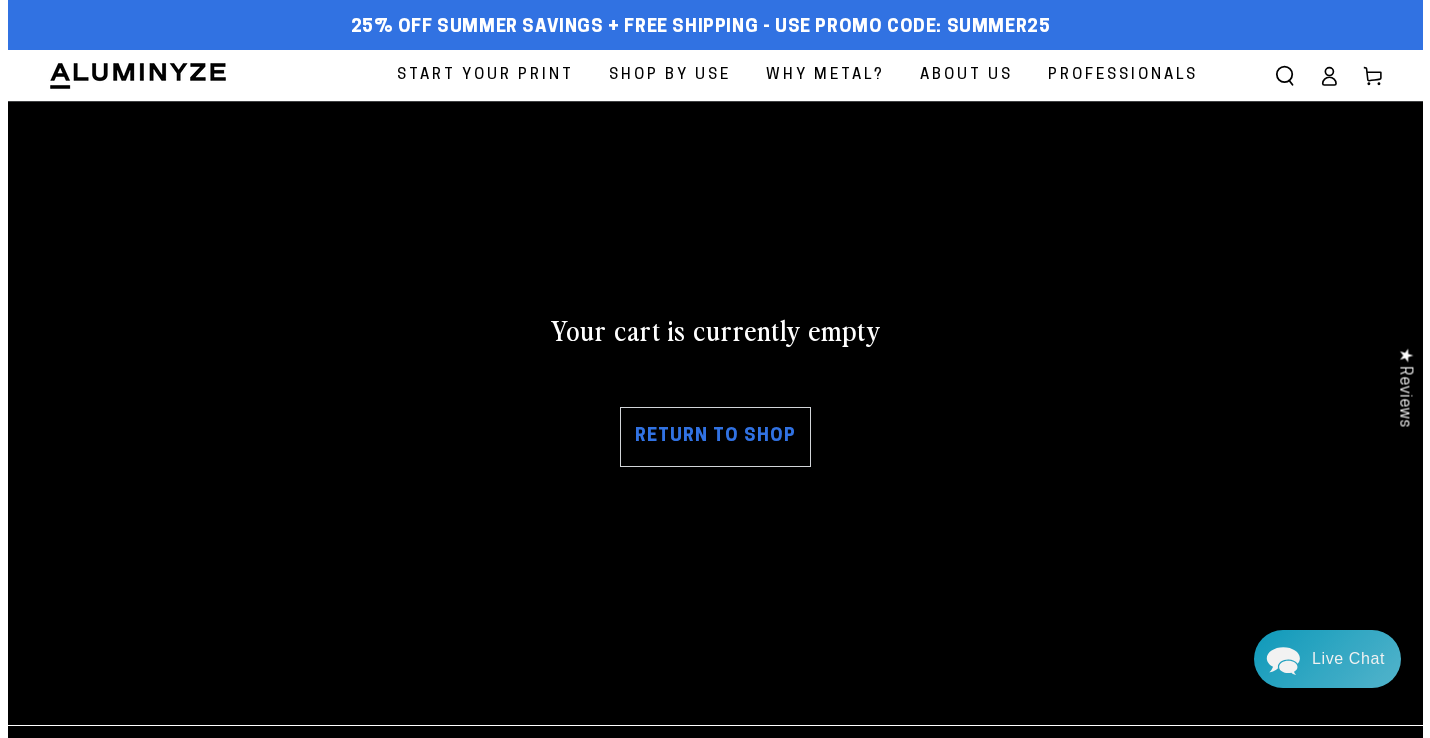 scroll, scrollTop: 0, scrollLeft: 0, axis: both 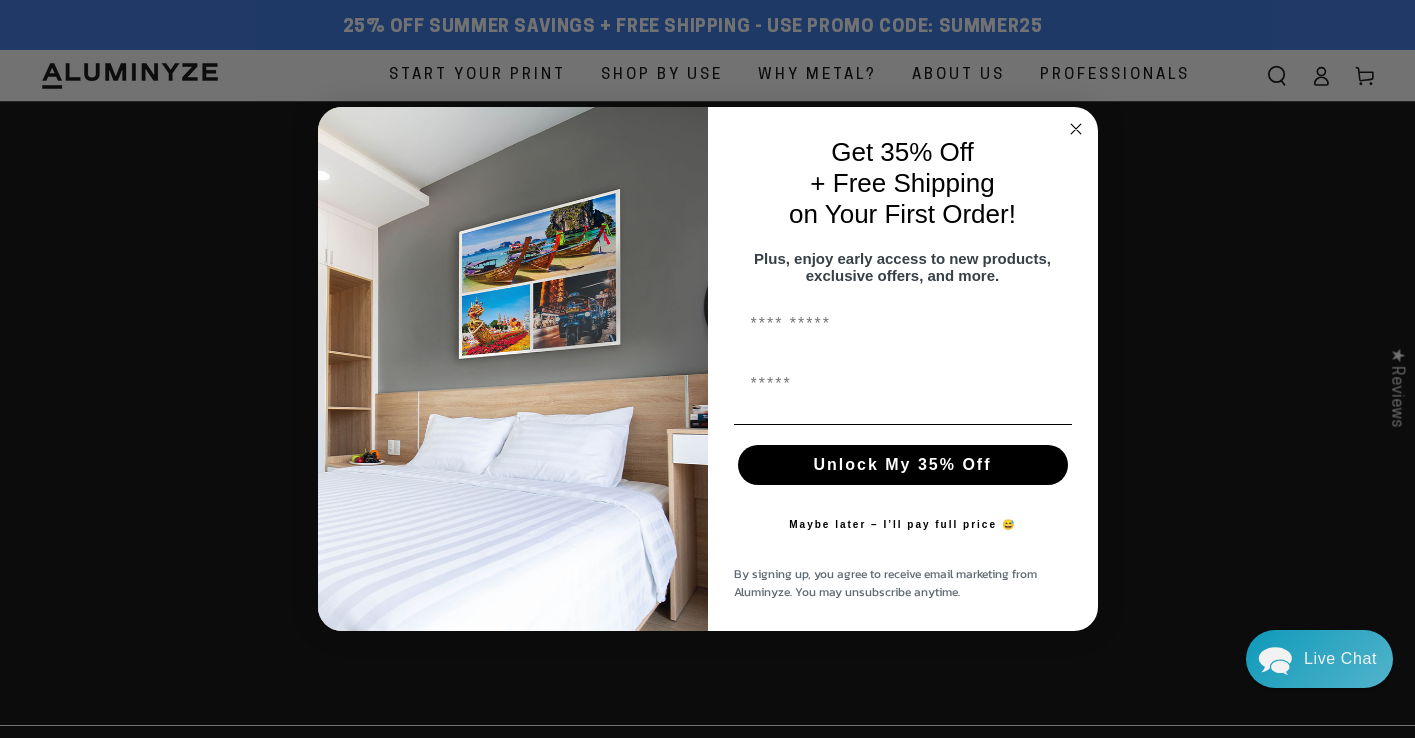 click on "First Name" at bounding box center [903, 324] 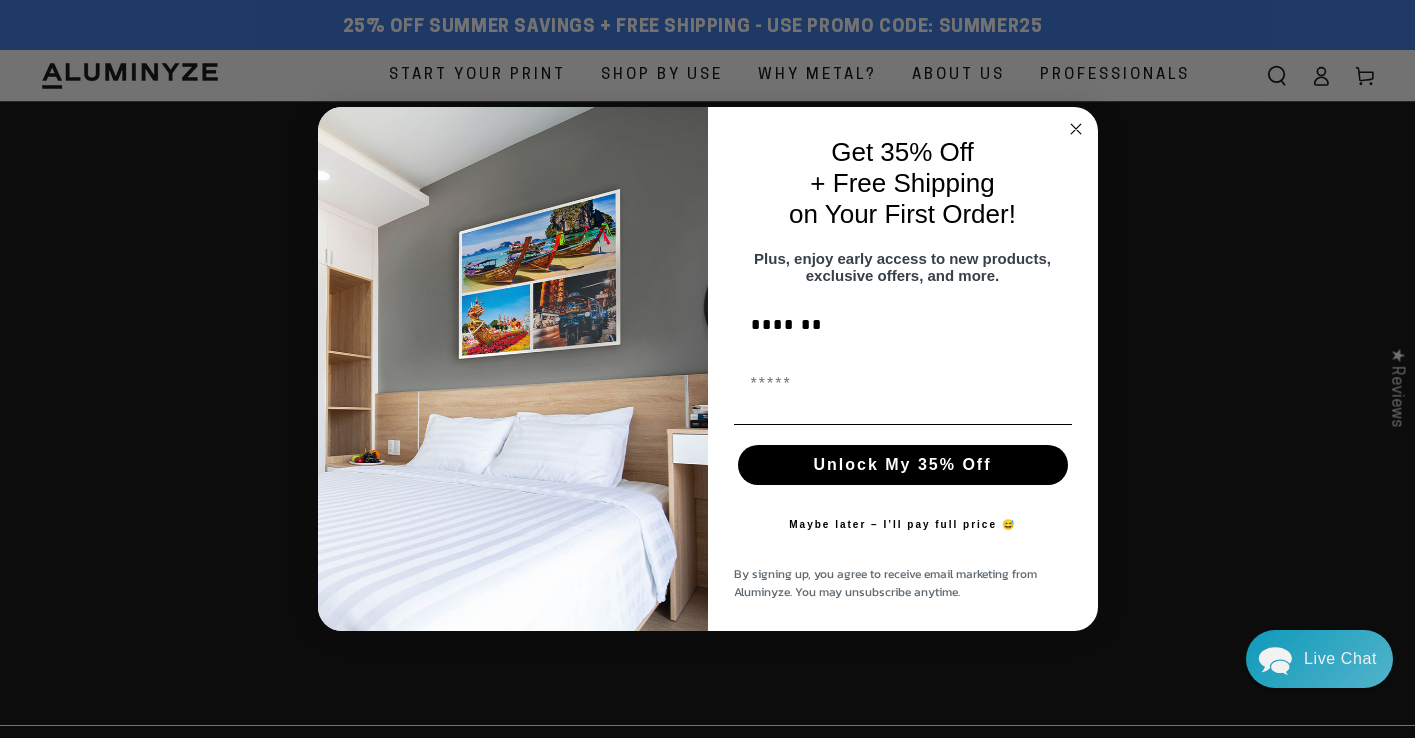 type on "**********" 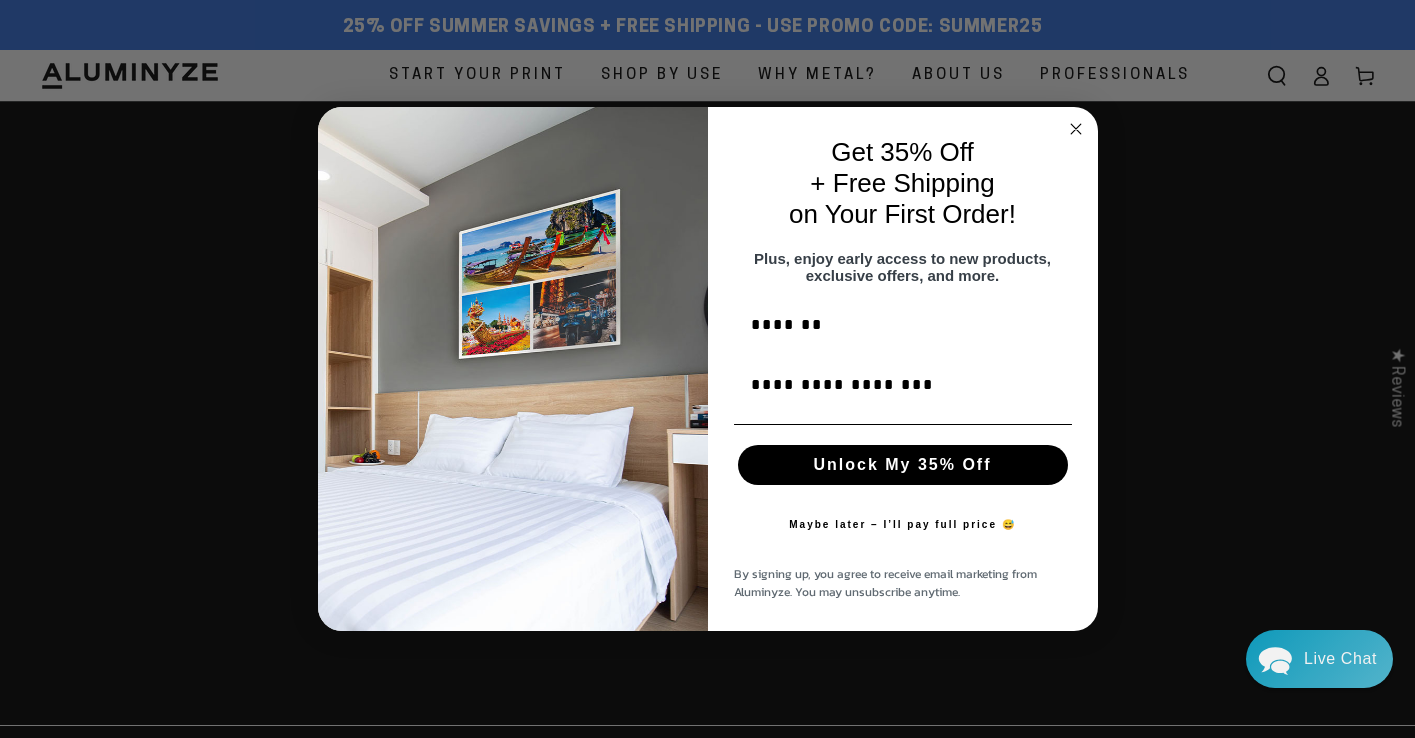 click on "Unlock My 35% Off" at bounding box center [903, 465] 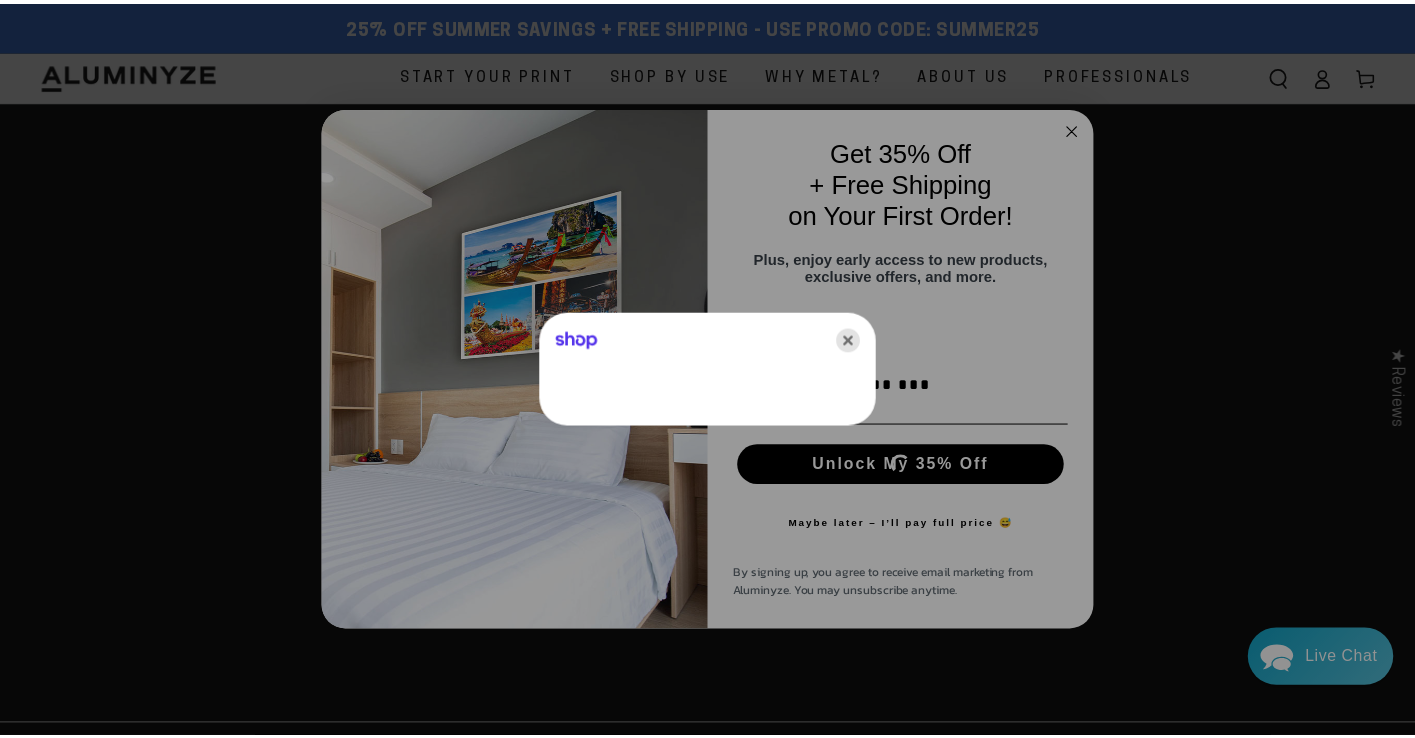 scroll, scrollTop: 0, scrollLeft: 0, axis: both 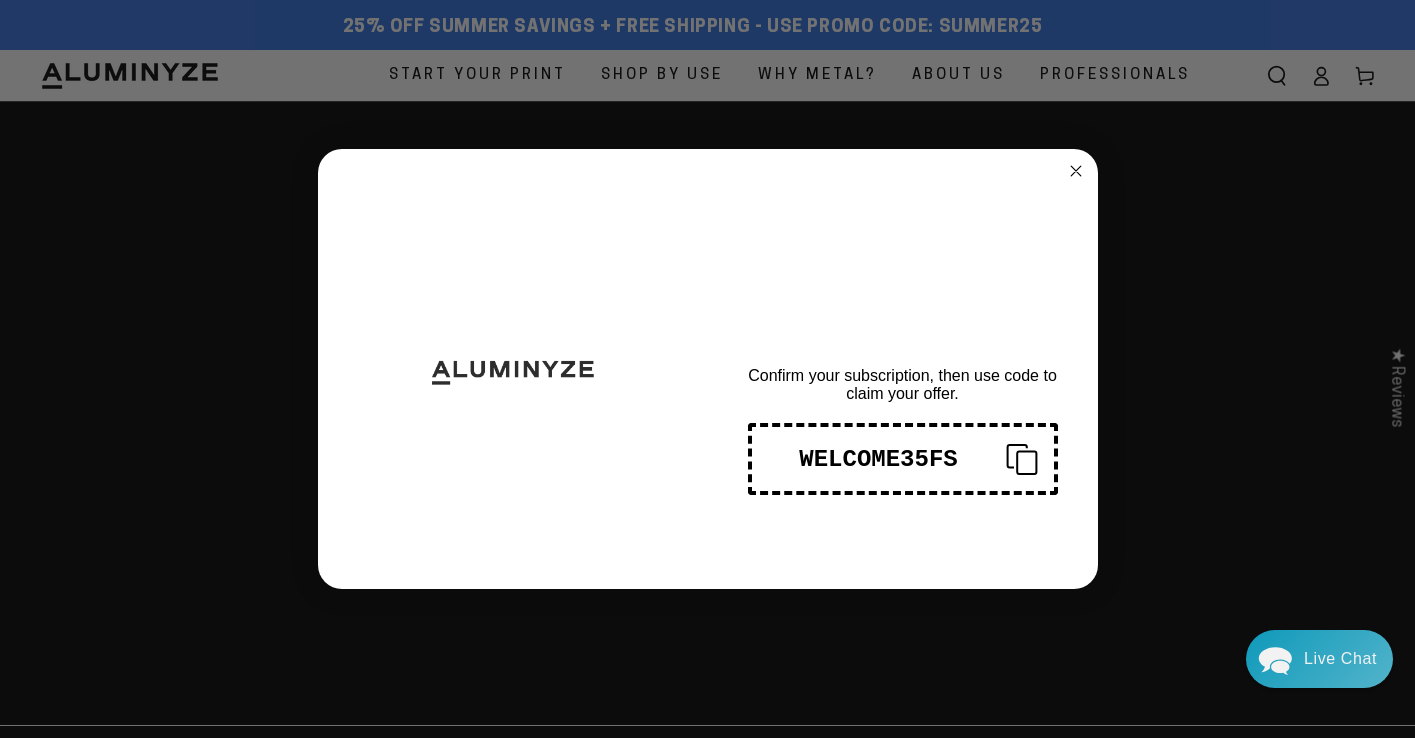 drag, startPoint x: 795, startPoint y: 456, endPoint x: 887, endPoint y: 454, distance: 92.021736 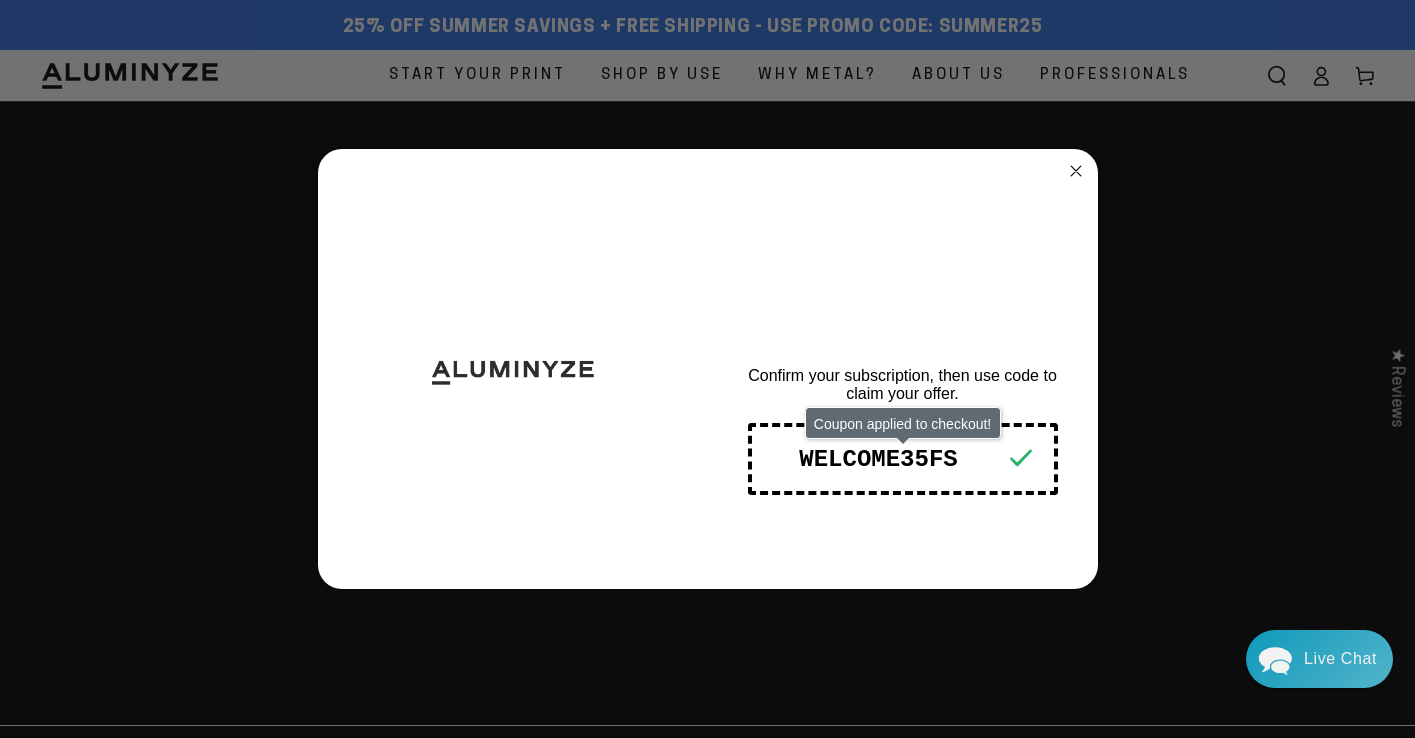 click on "Close dialog THANKS FOR SIGNING UP! Confirm your subscription, then use code to claim your offer. Coupon applied to checkout! WELCOME35FS ******" at bounding box center [707, 369] 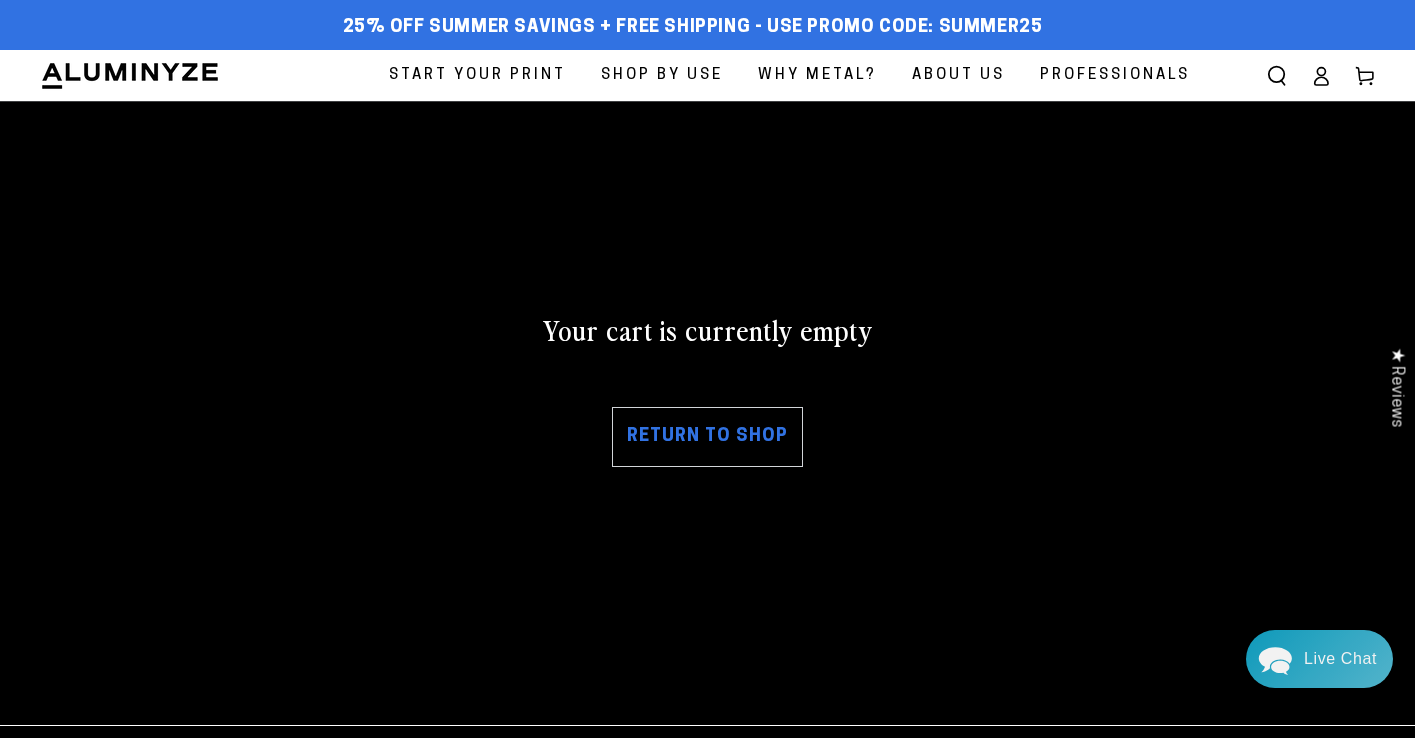 click 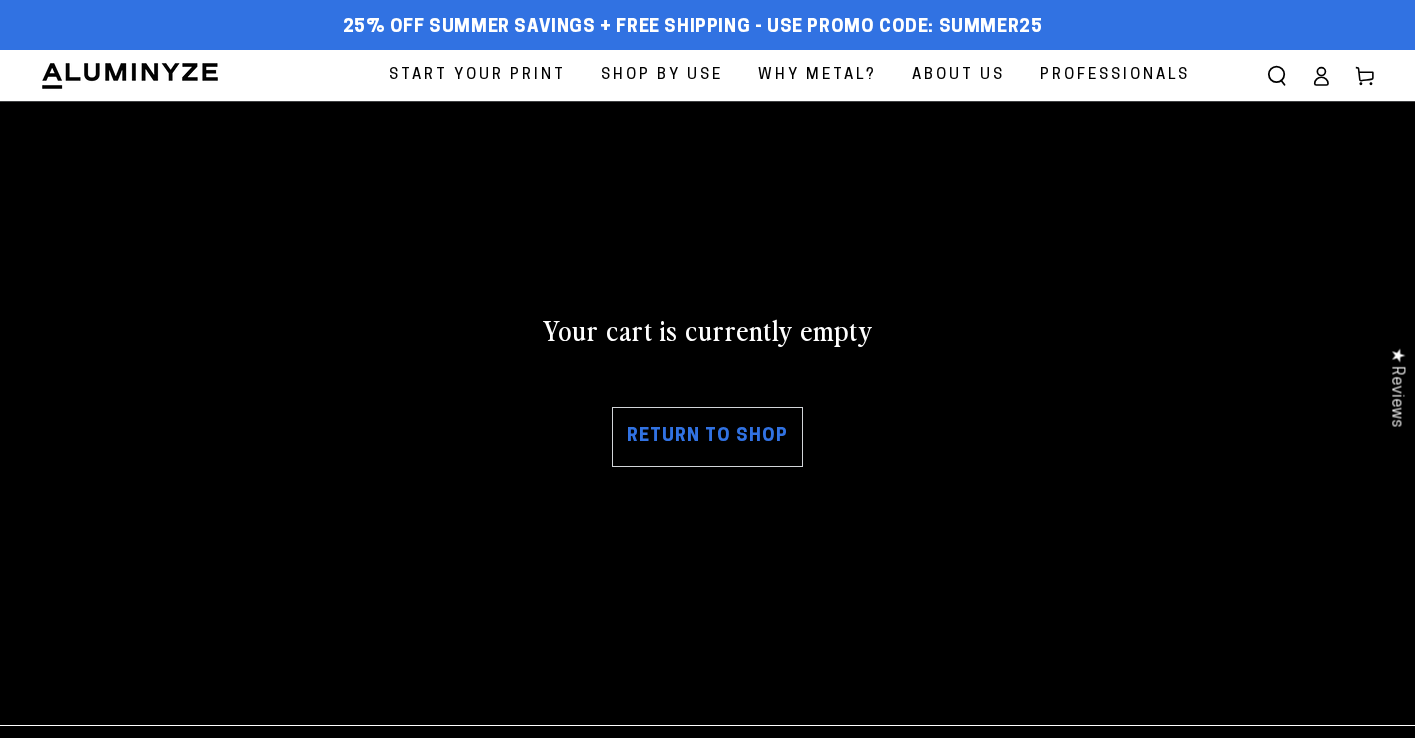 scroll, scrollTop: 0, scrollLeft: 0, axis: both 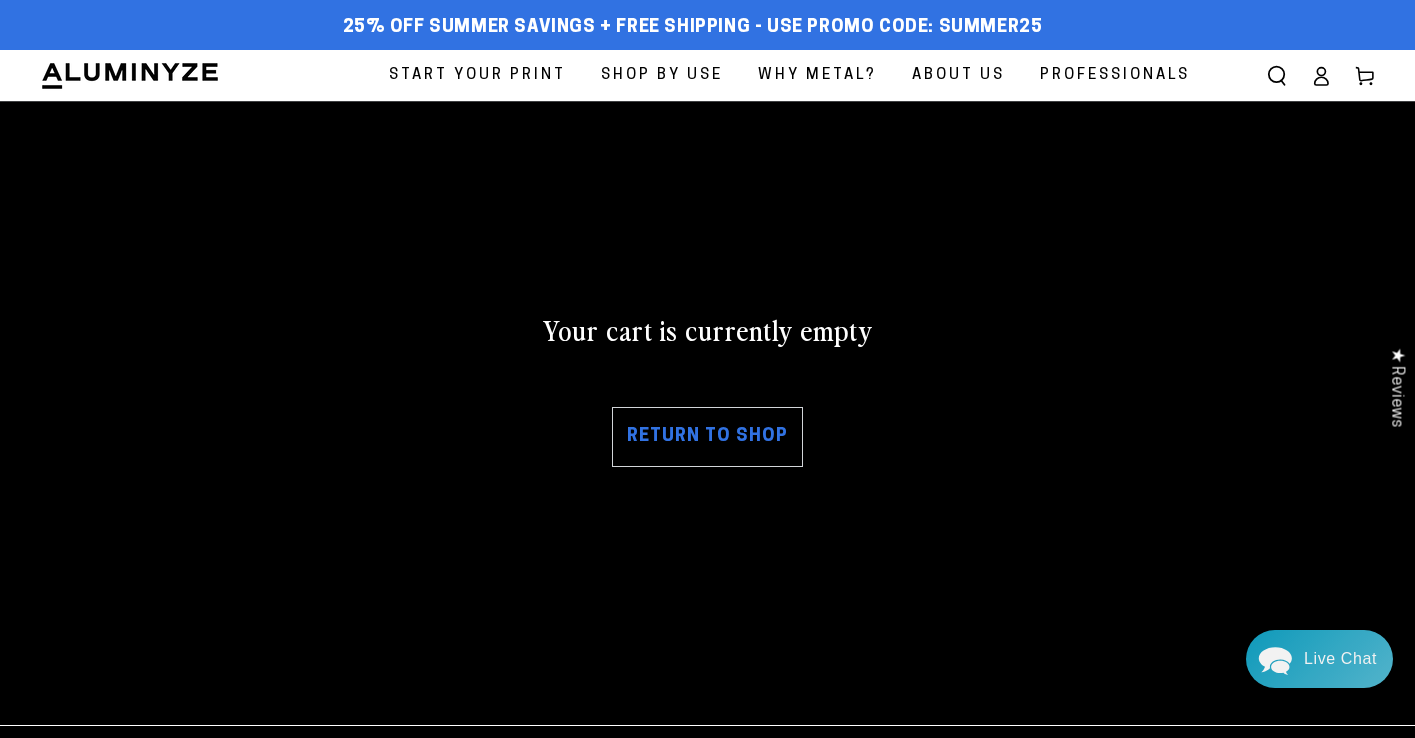 click on "Cart" at bounding box center [1365, 76] 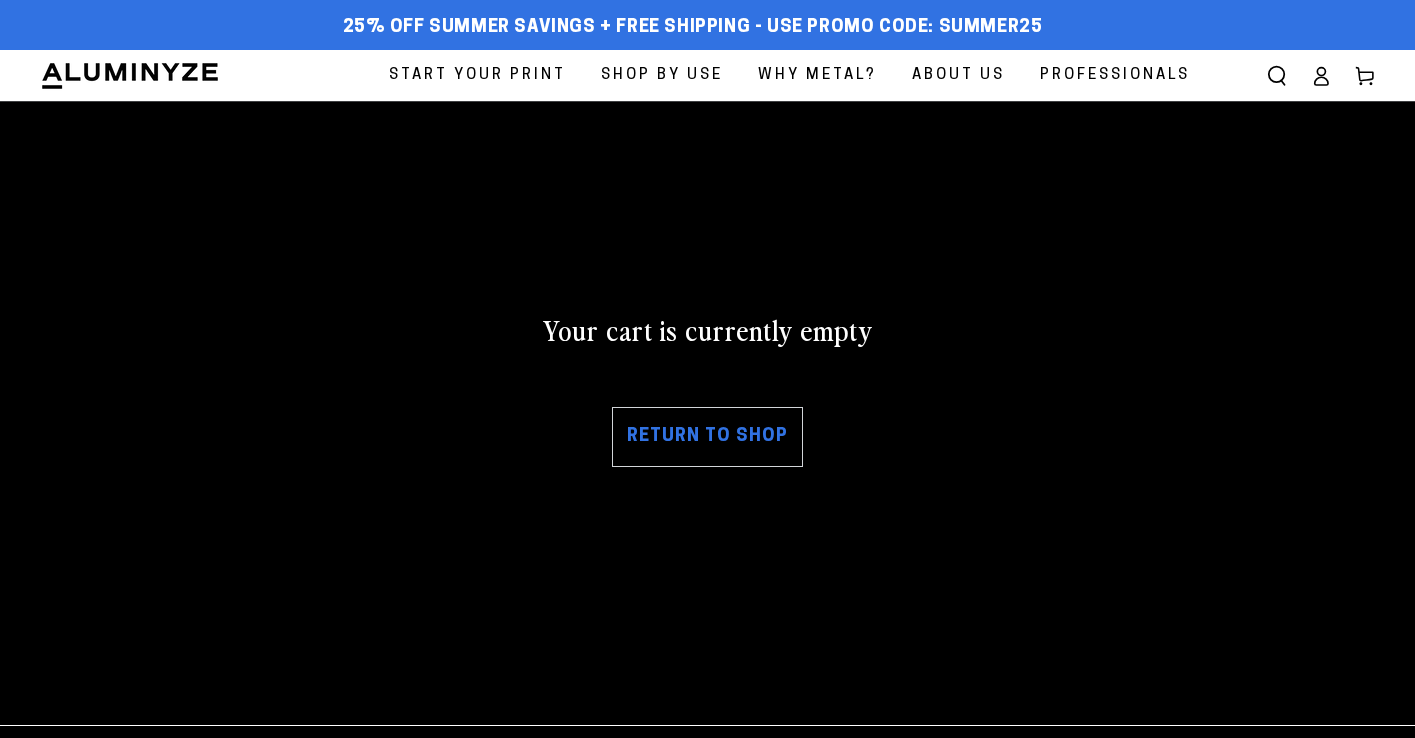 scroll, scrollTop: 0, scrollLeft: 0, axis: both 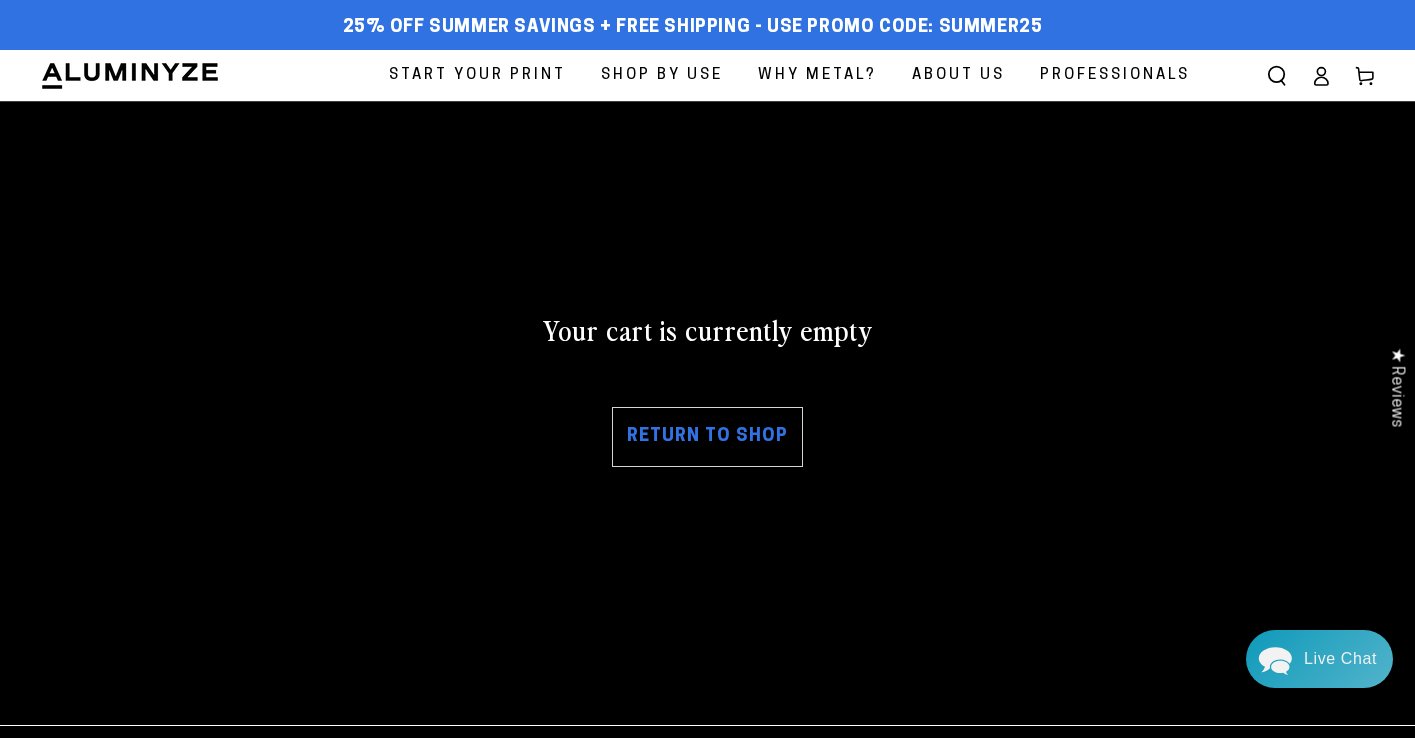 click on "Start Your Print" at bounding box center (477, 75) 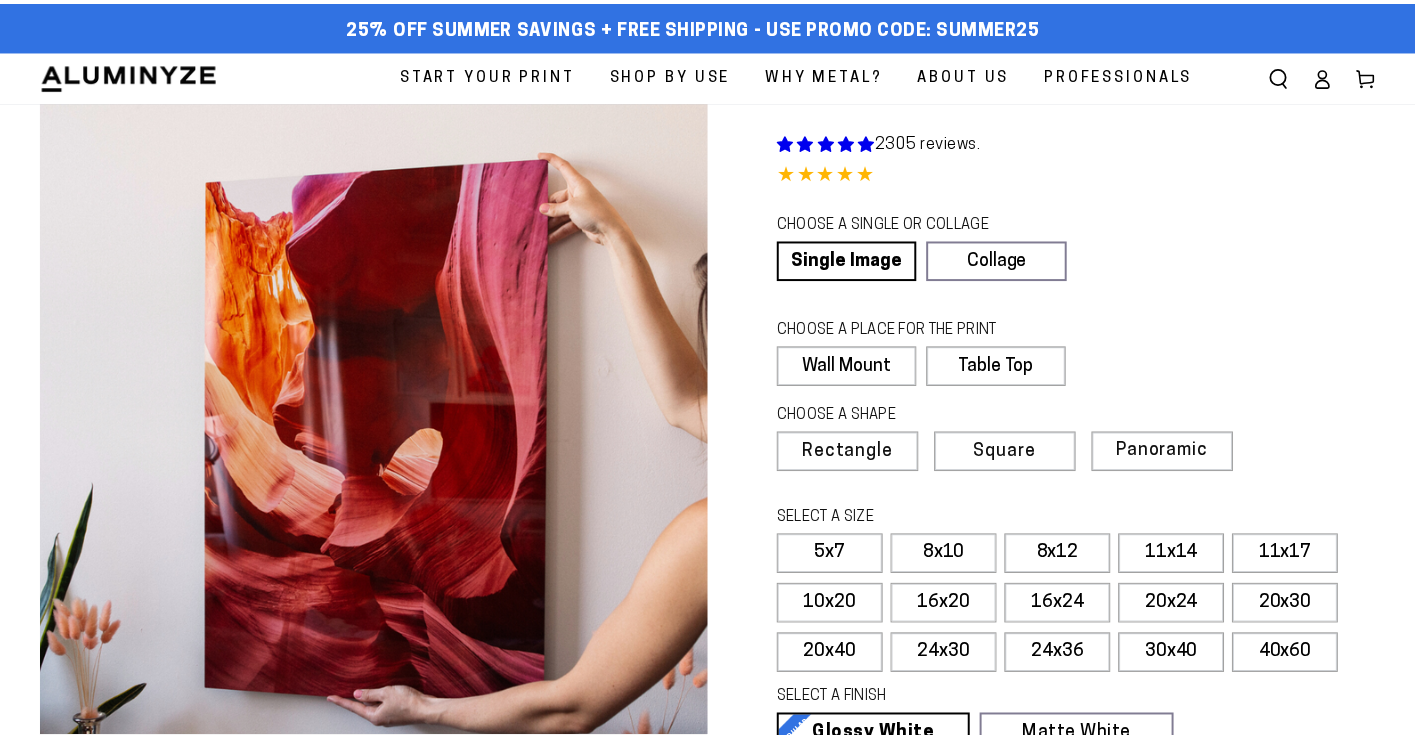 scroll, scrollTop: 0, scrollLeft: 0, axis: both 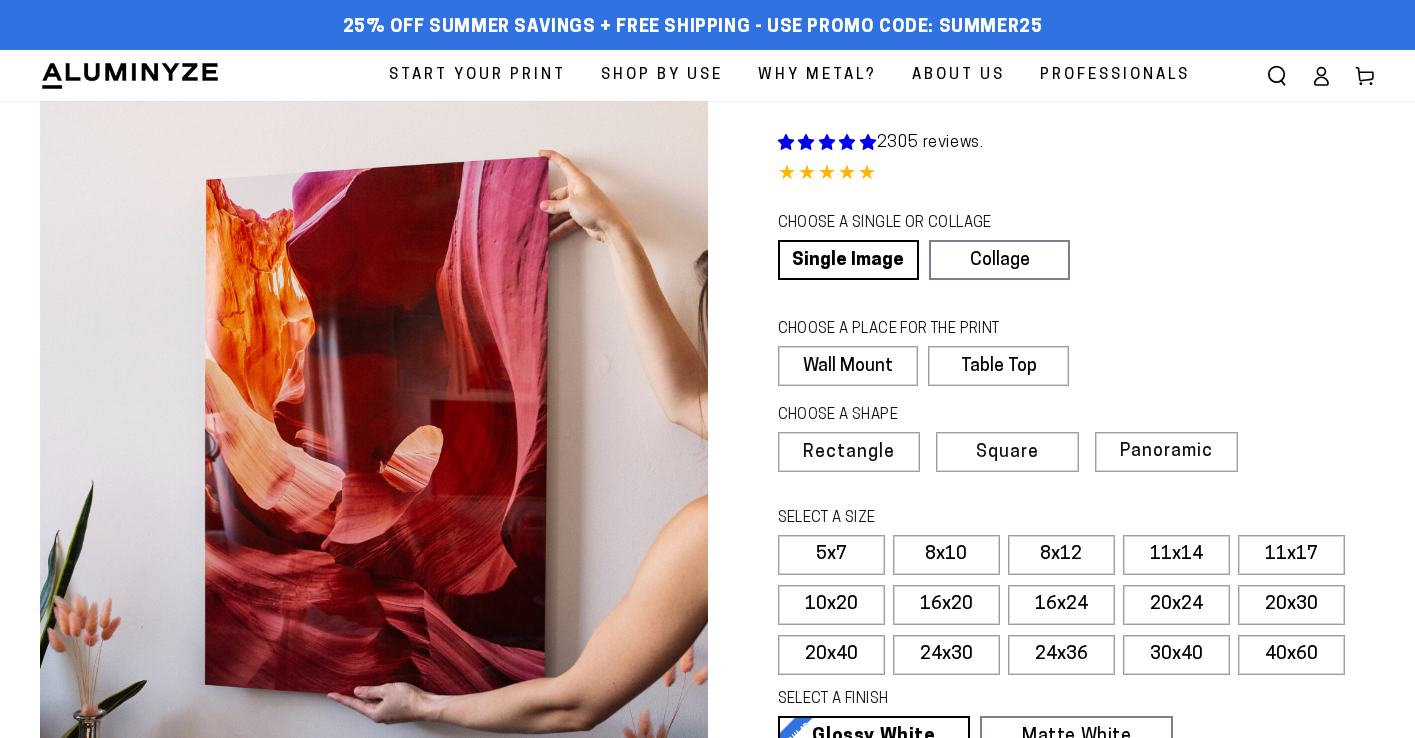 select on "**********" 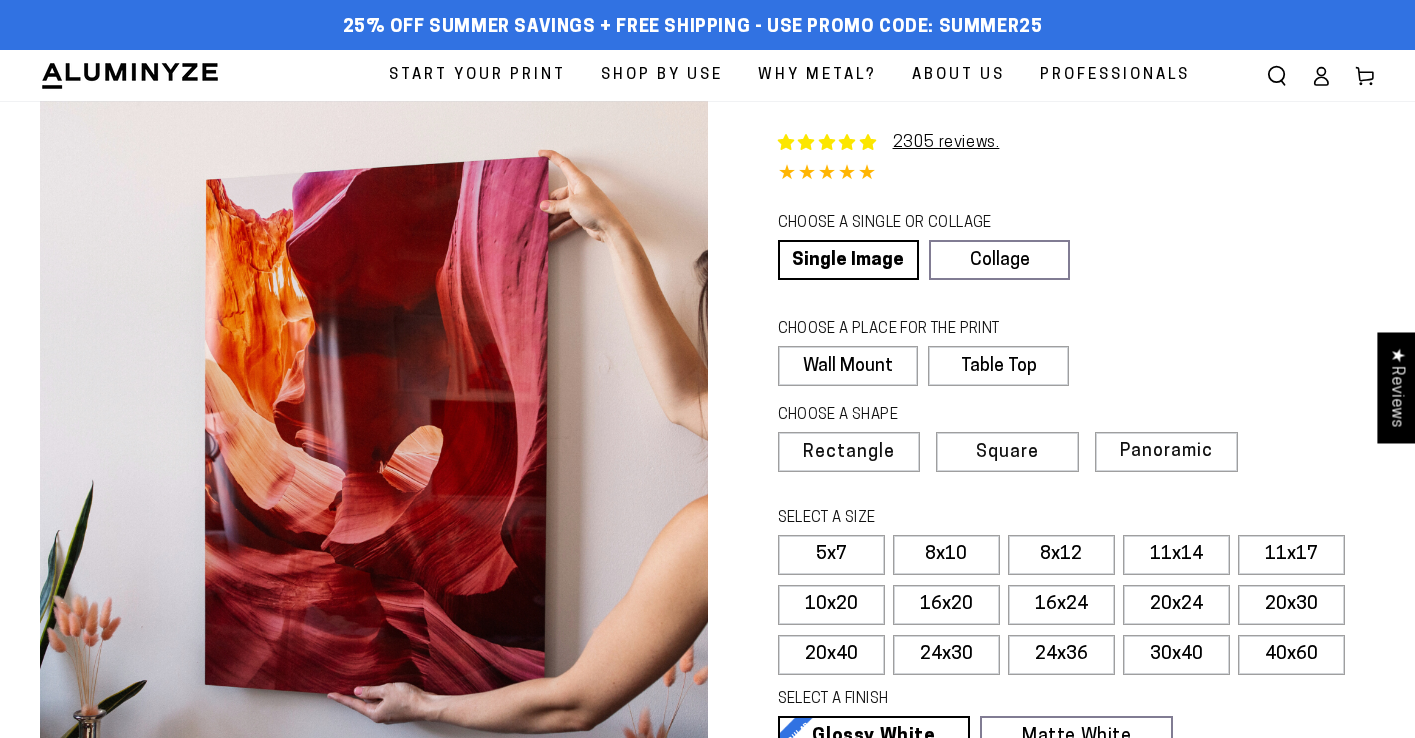 scroll, scrollTop: 0, scrollLeft: 0, axis: both 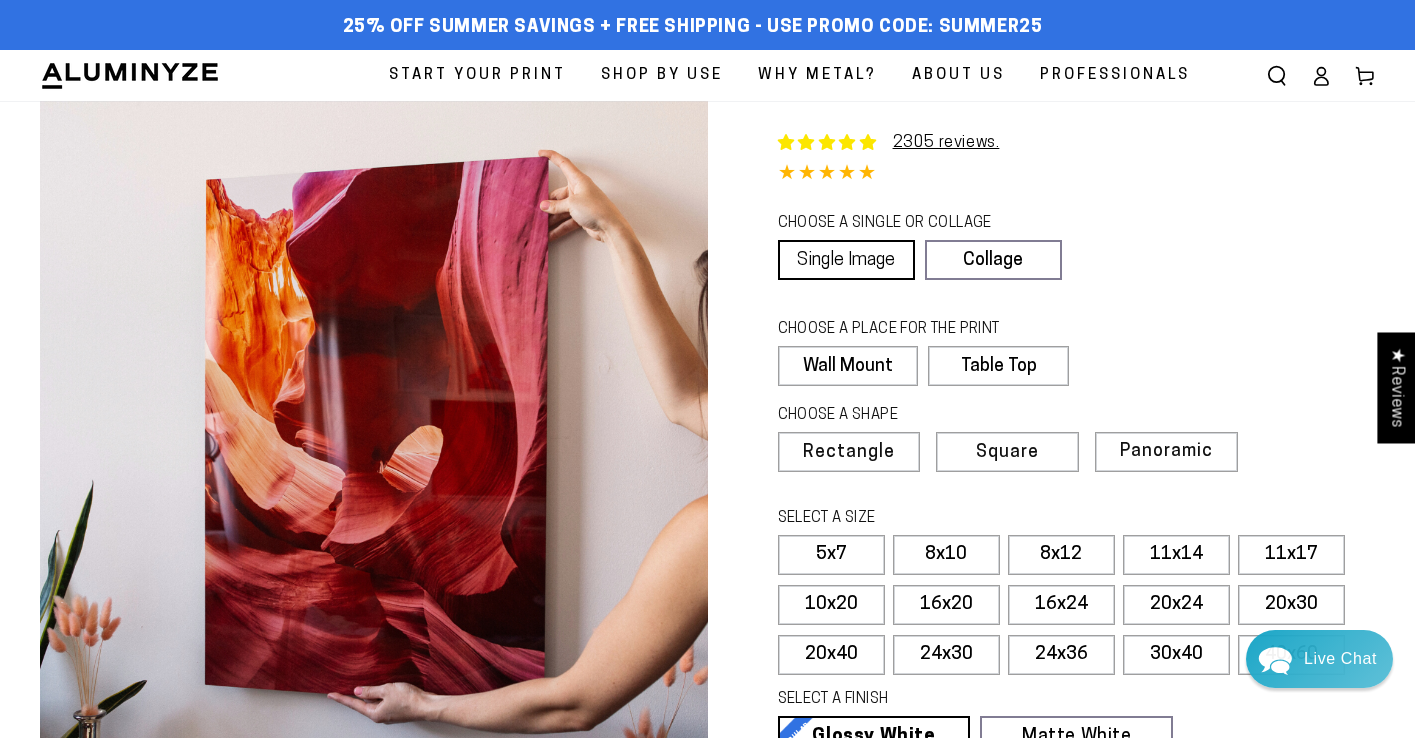 click on "Single Image" at bounding box center (846, 260) 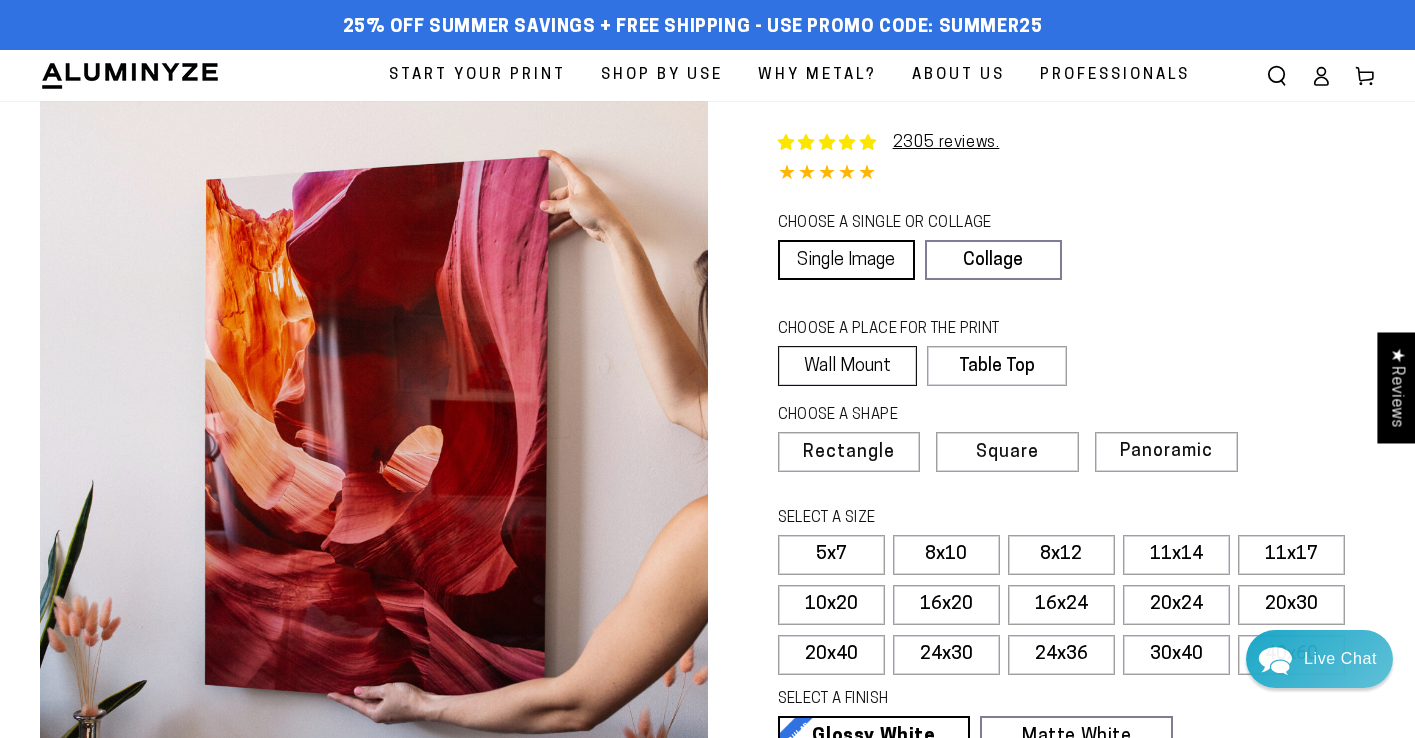 scroll, scrollTop: 0, scrollLeft: 0, axis: both 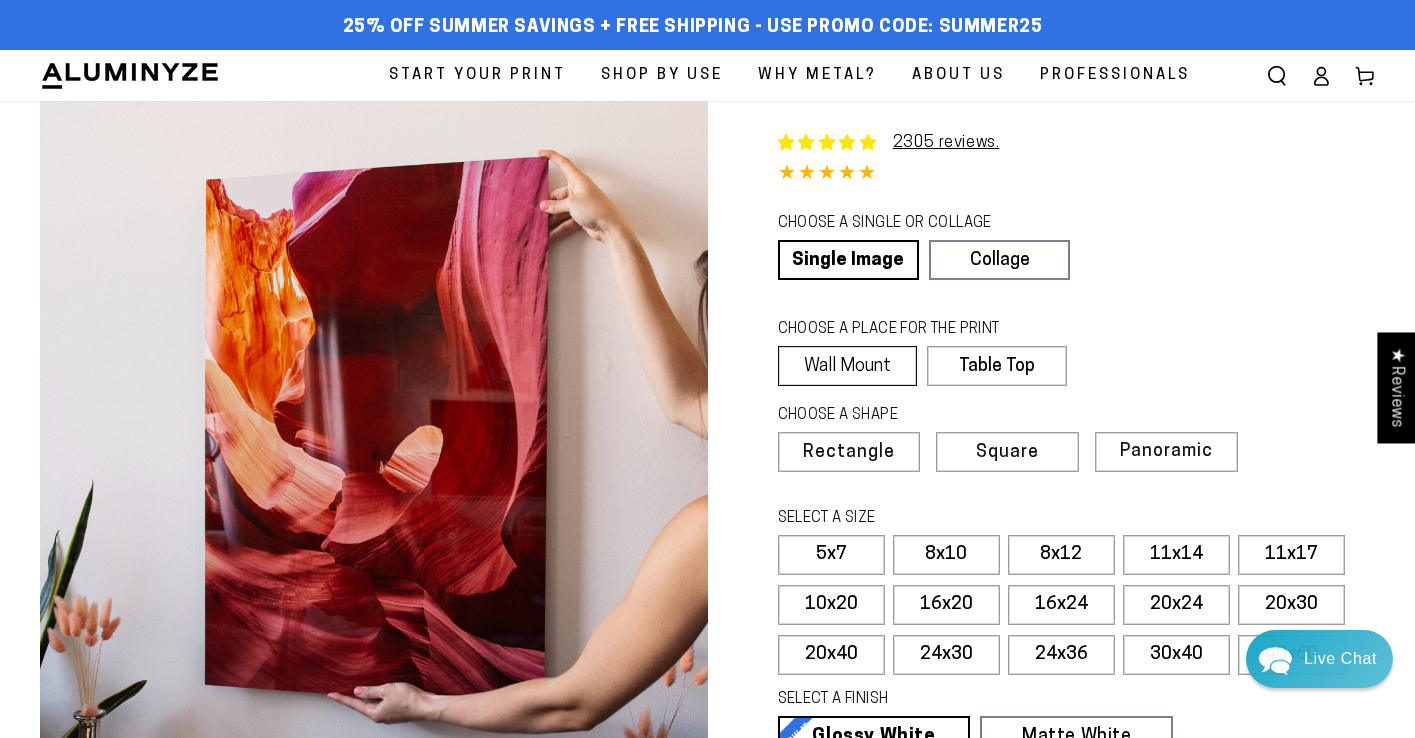 click on "Wall Mount" at bounding box center [848, 366] 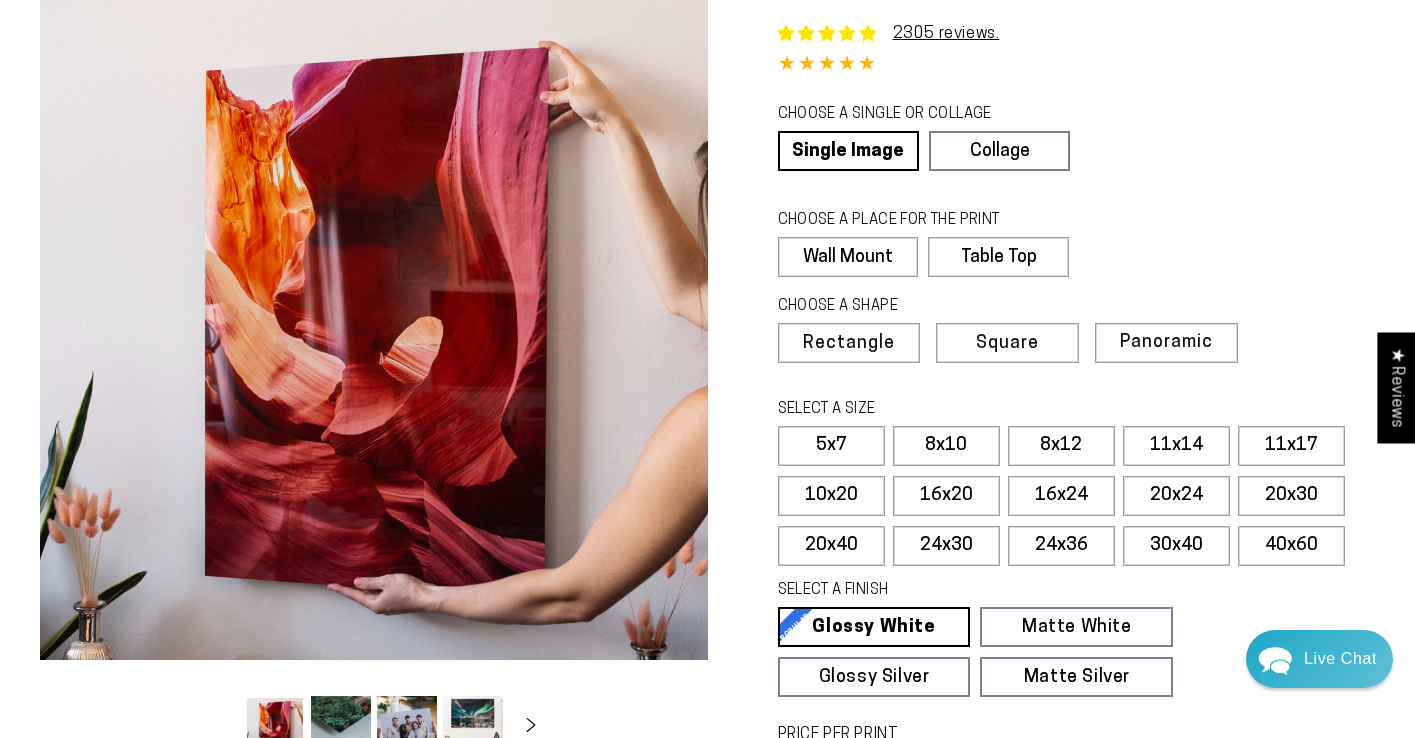 scroll, scrollTop: 184, scrollLeft: 0, axis: vertical 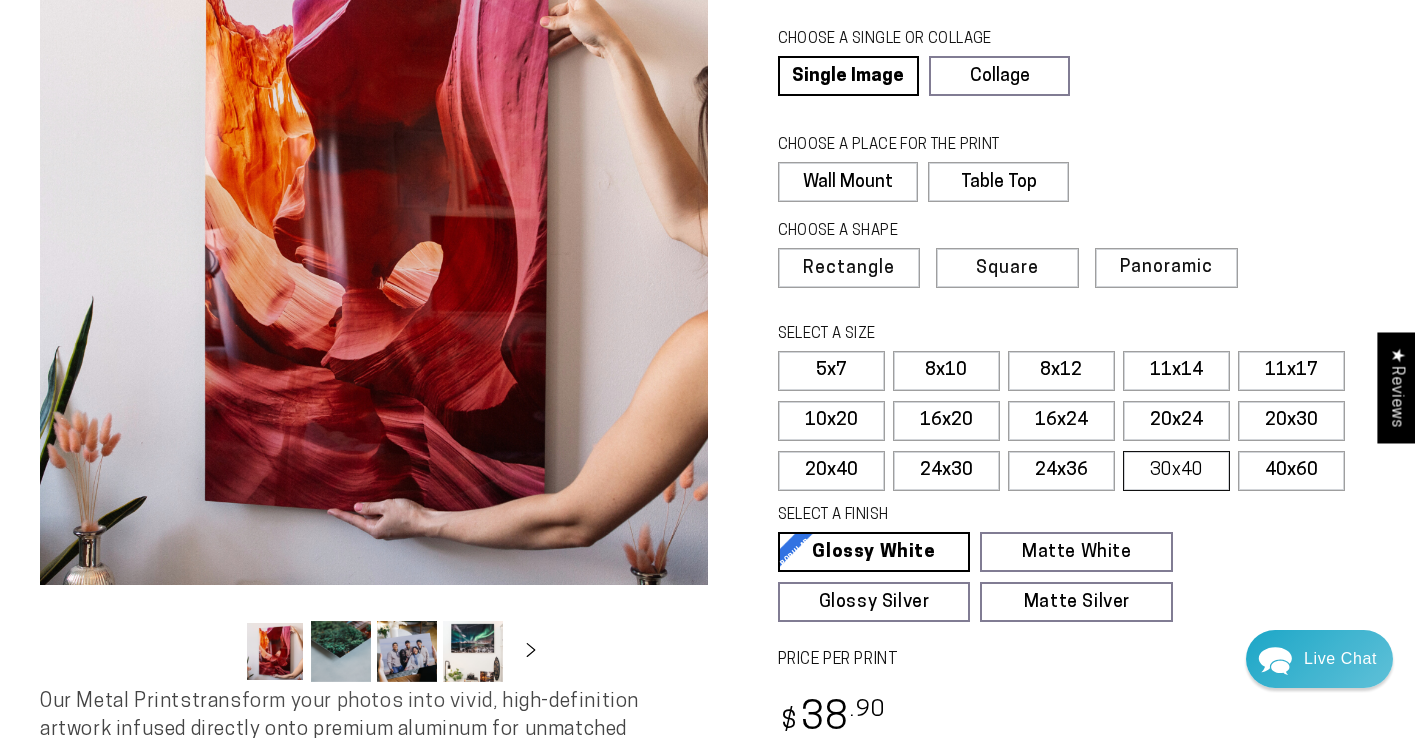 click on "30x40" at bounding box center (1176, 471) 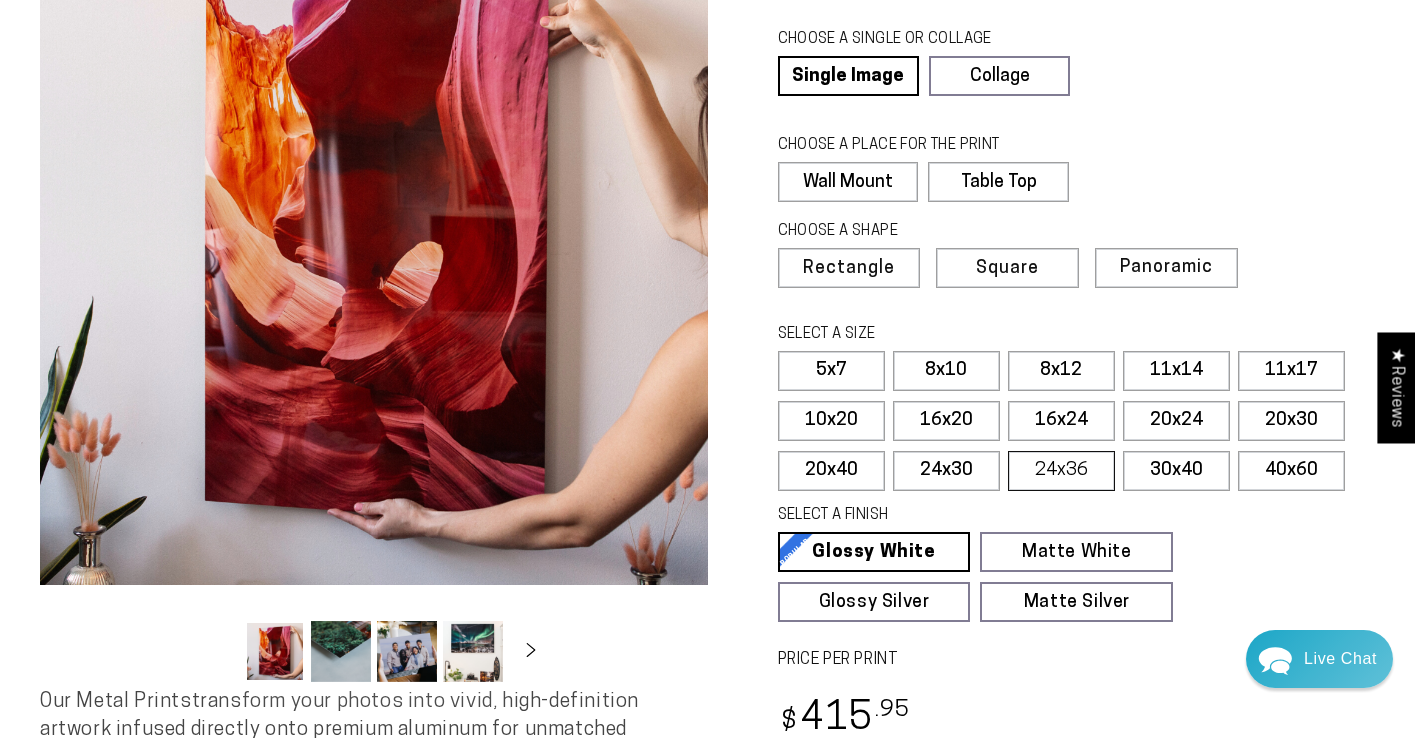 click on "24x36" at bounding box center [1061, 471] 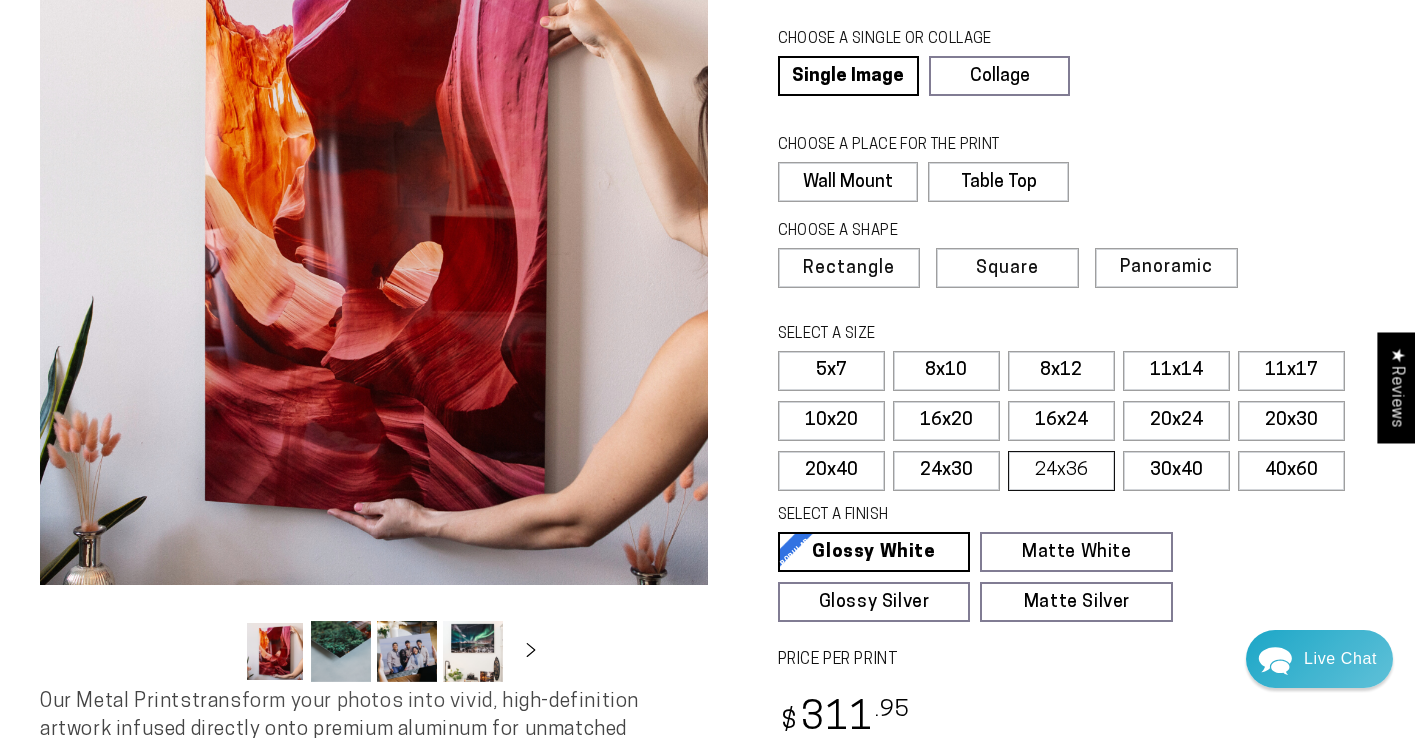 click on "24x36" at bounding box center (1061, 471) 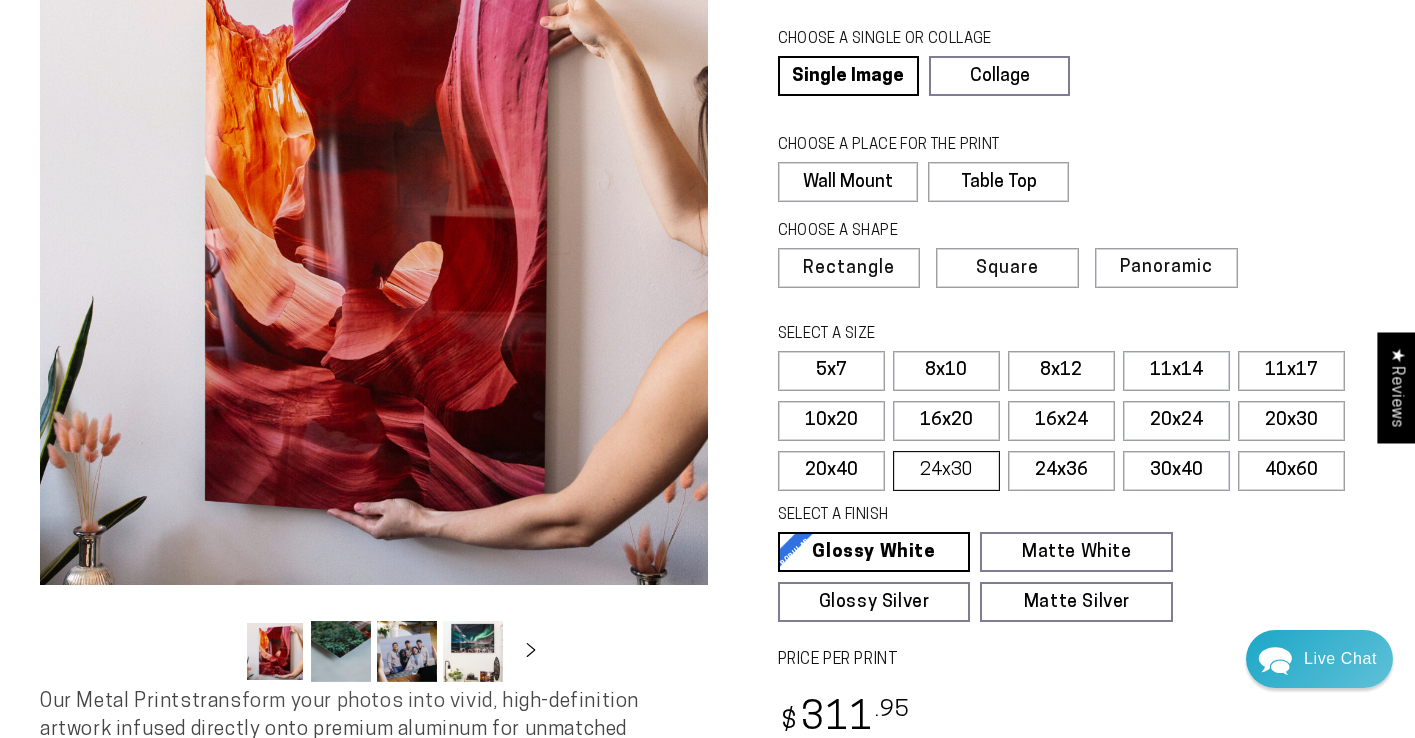 click on "24x30" at bounding box center (946, 471) 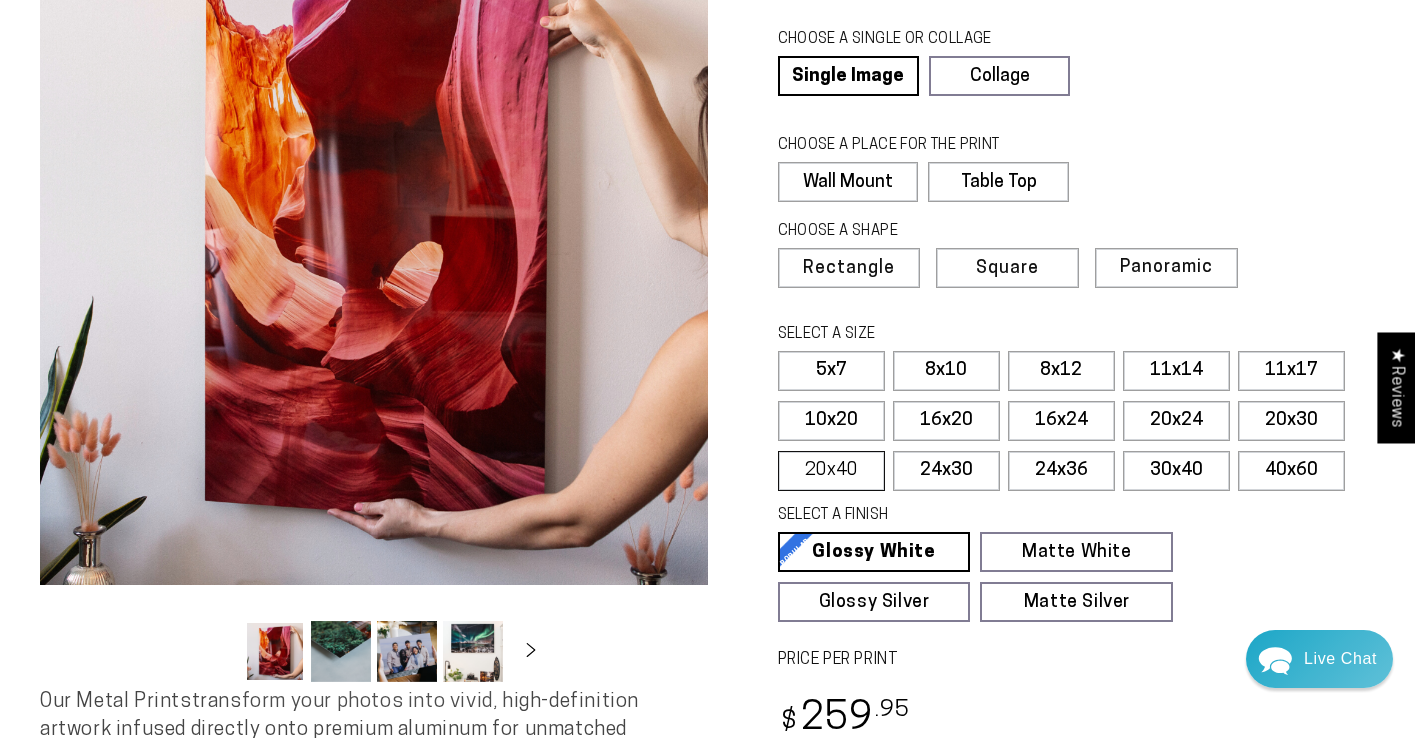 click on "20x40" at bounding box center (831, 471) 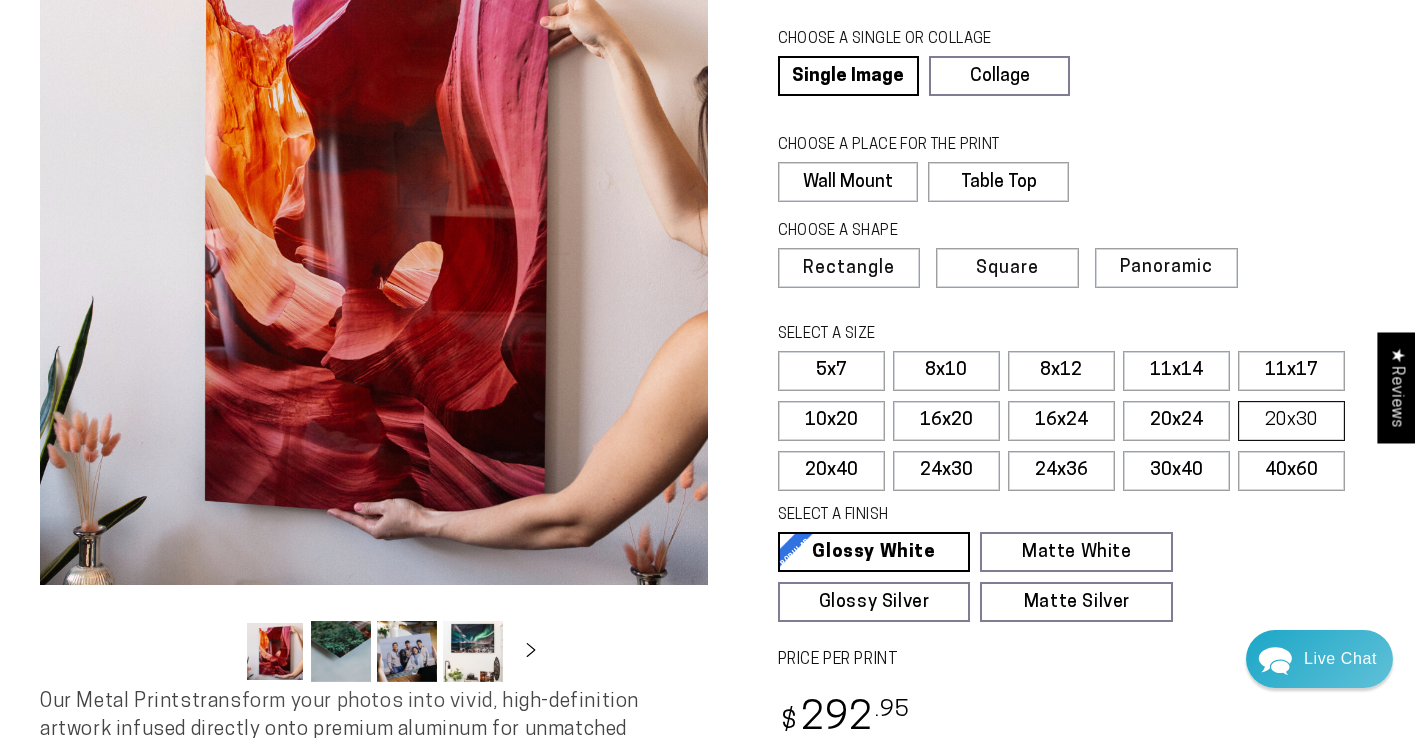 click on "20x30" at bounding box center (1291, 421) 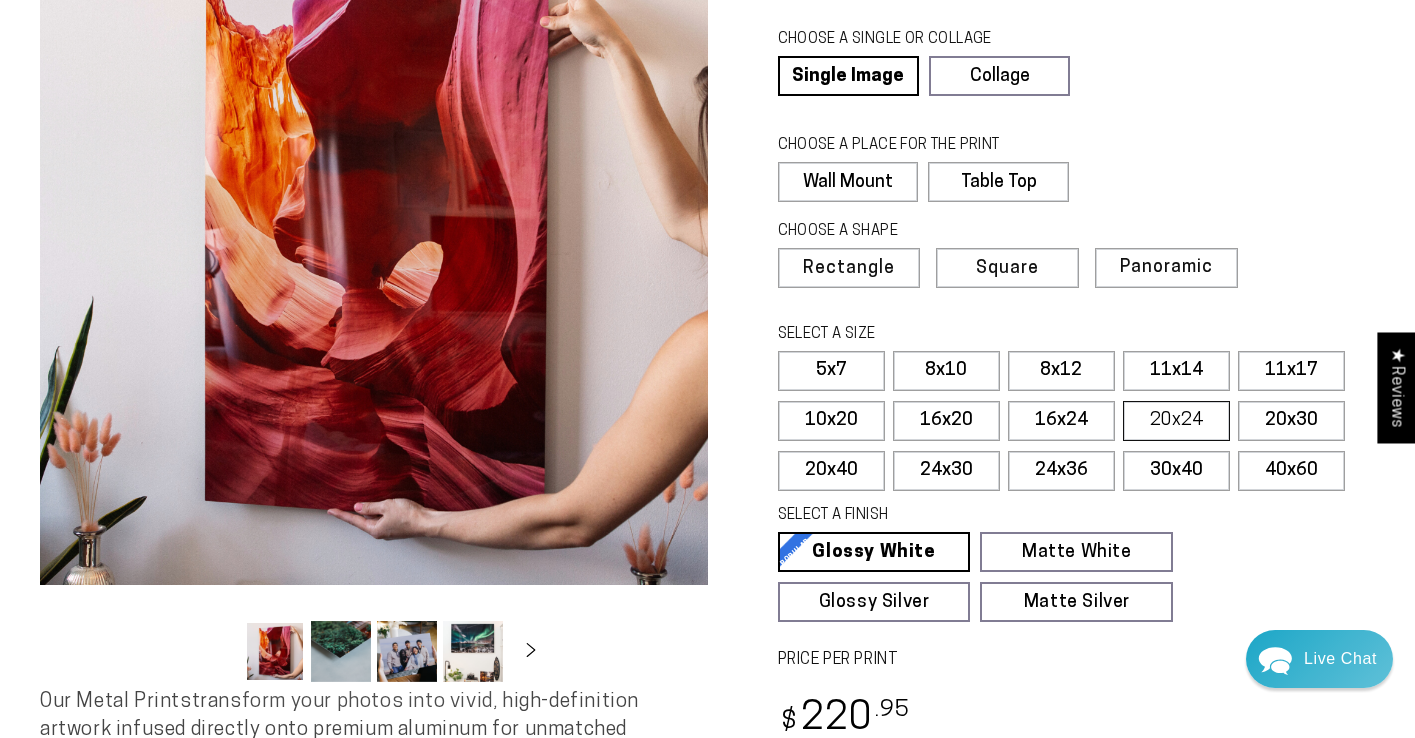 click on "20x24" at bounding box center (1176, 421) 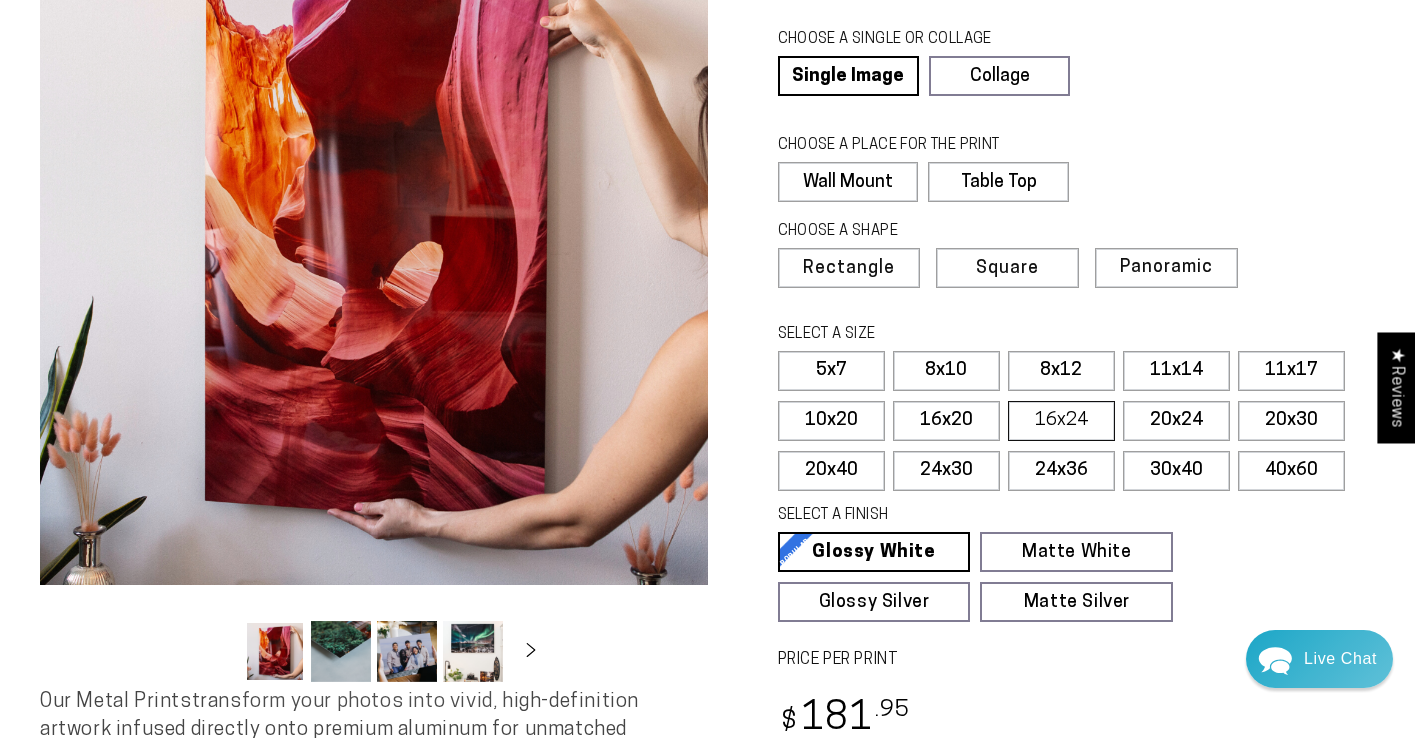 click on "16x24" at bounding box center (1061, 421) 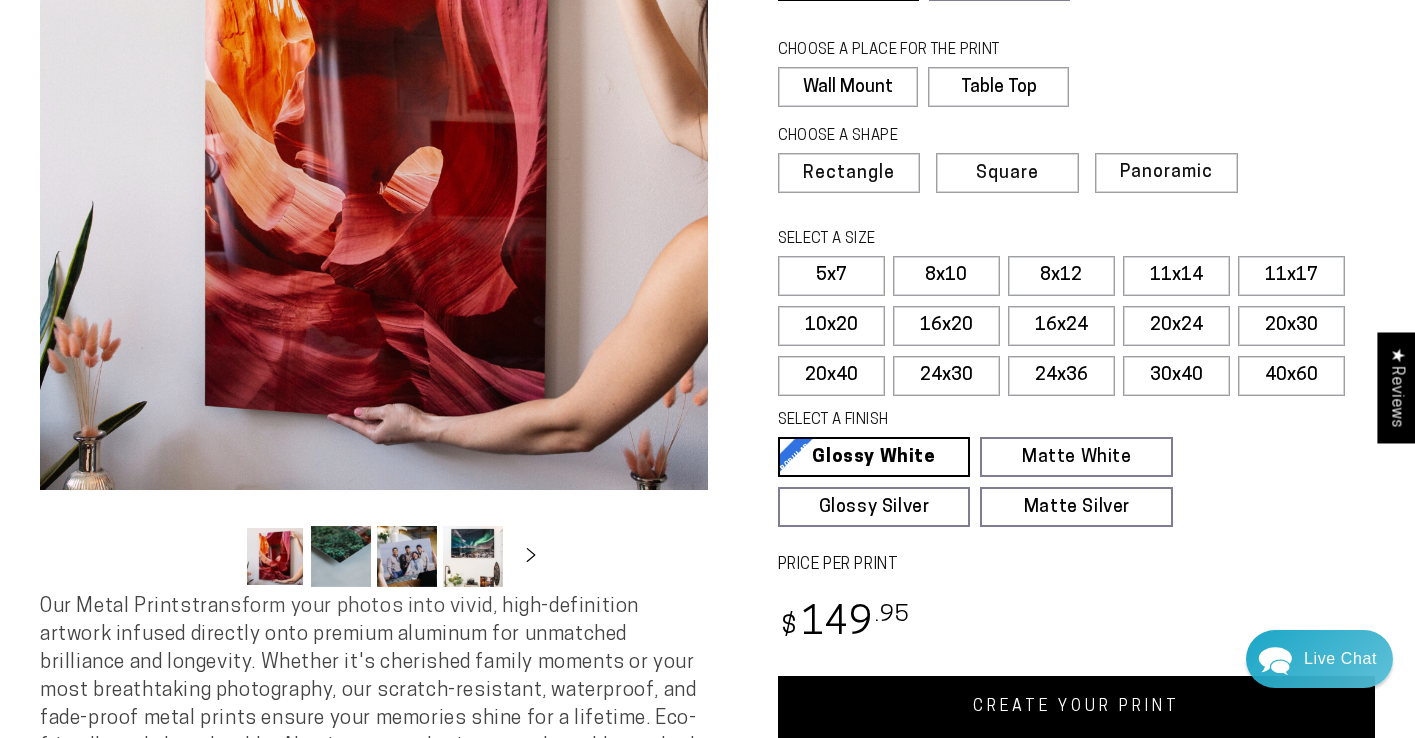 scroll, scrollTop: 234, scrollLeft: 0, axis: vertical 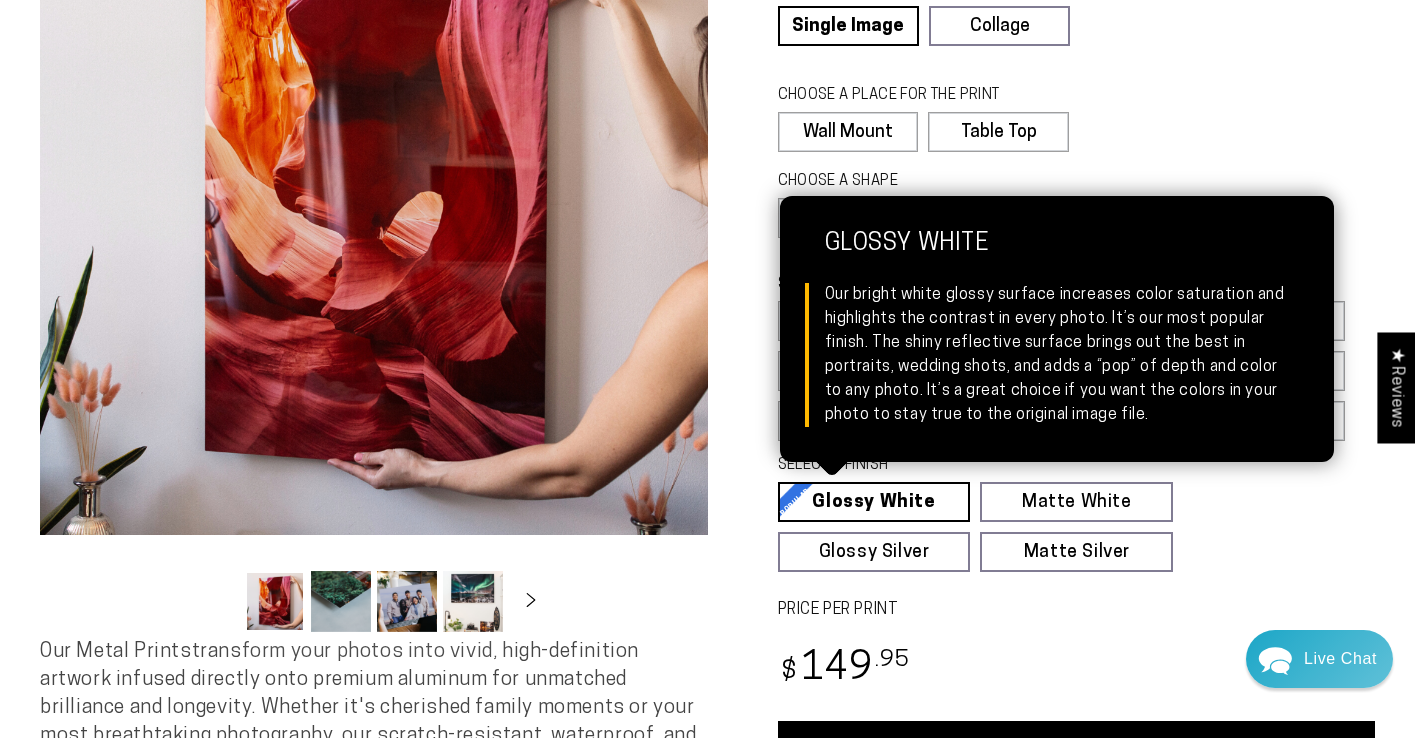 click on "Glossy White
Glossy White
Our bright white glossy surface increases color saturation and highlights the contrast in every photo. It’s our most popular finish. The shiny reflective surface brings out the best in portraits, wedding shots, and adds a “pop” of depth and color to any photo. It’s a great choice if you want the colors in your photo to stay true to the original image file." at bounding box center (874, 502) 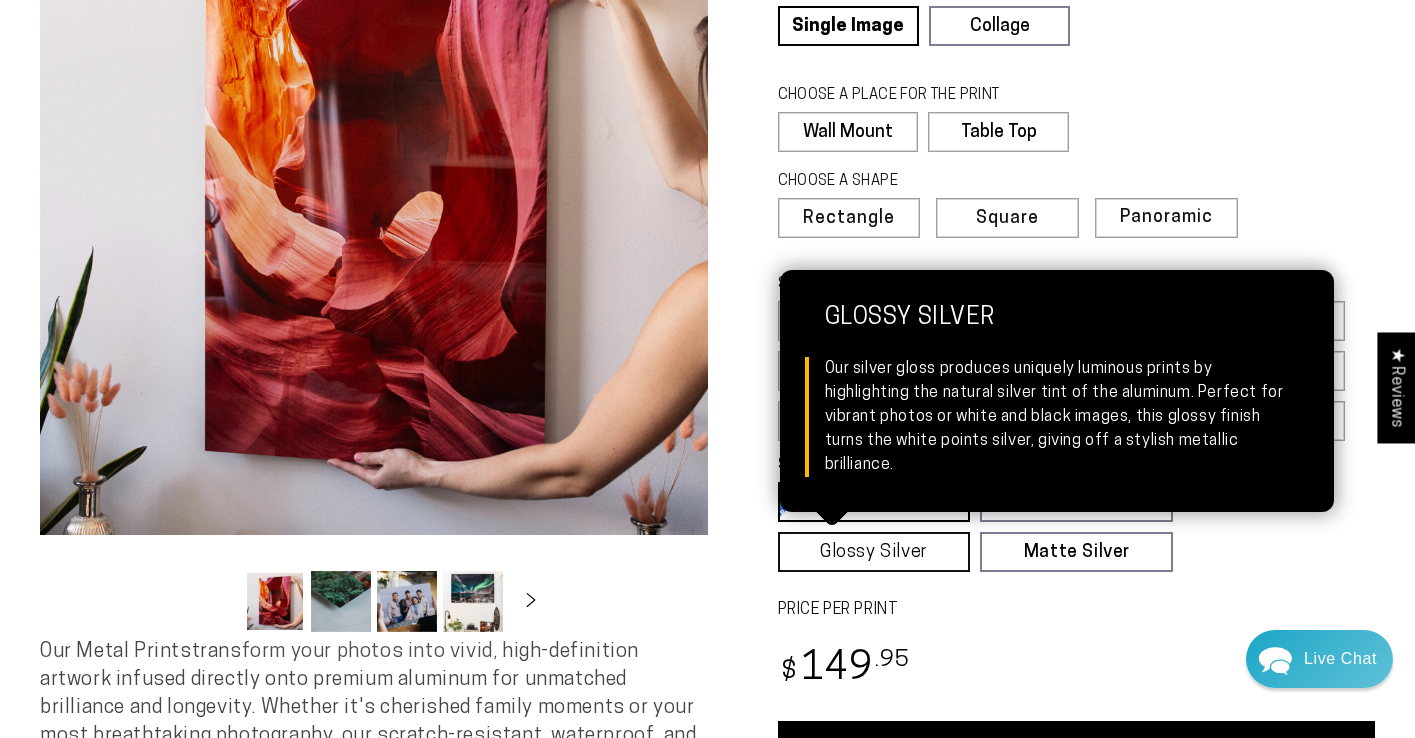 click on "Glossy Silver
Glossy Silver
Our silver gloss produces uniquely luminous prints by highlighting the natural silver tint of the aluminum. Perfect for vibrant photos or white and black images, this glossy finish turns the white points silver, giving off a stylish metallic brilliance." at bounding box center [874, 552] 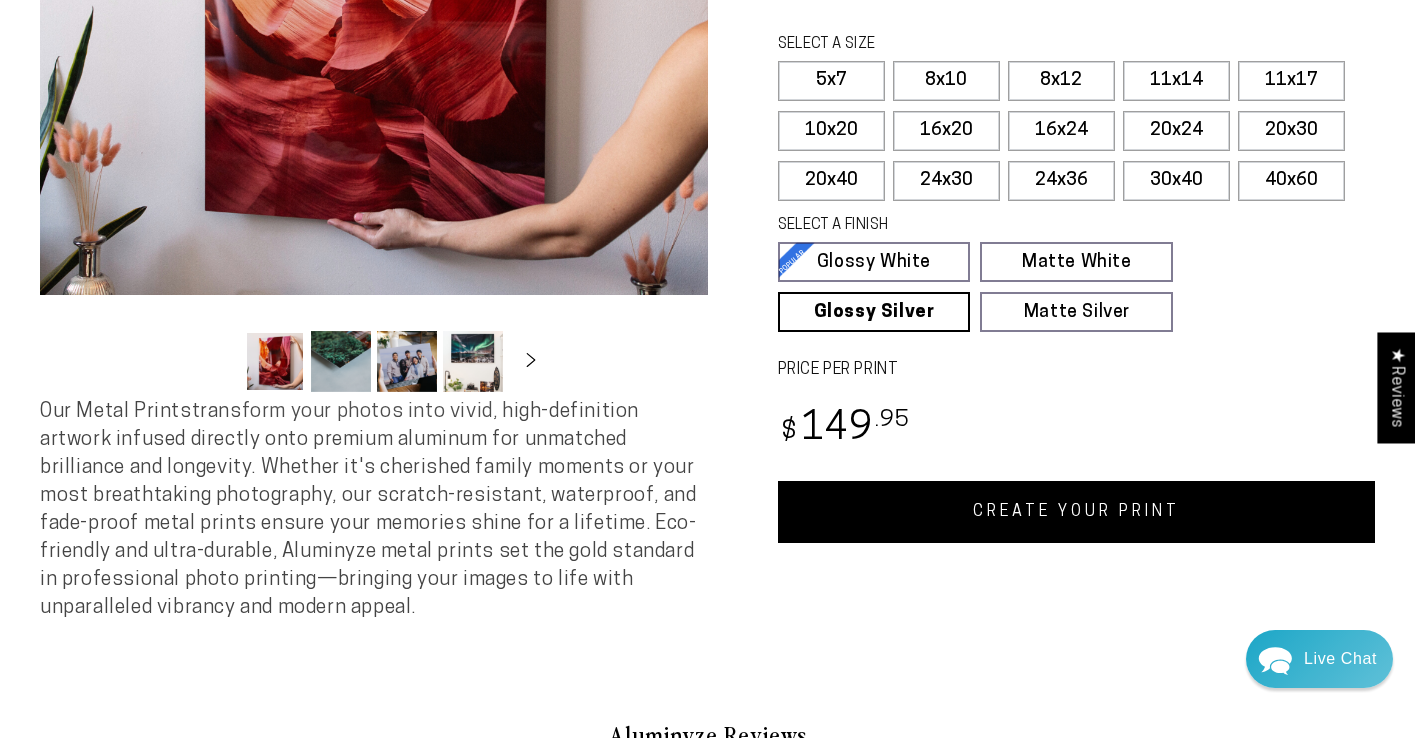 scroll, scrollTop: 476, scrollLeft: 0, axis: vertical 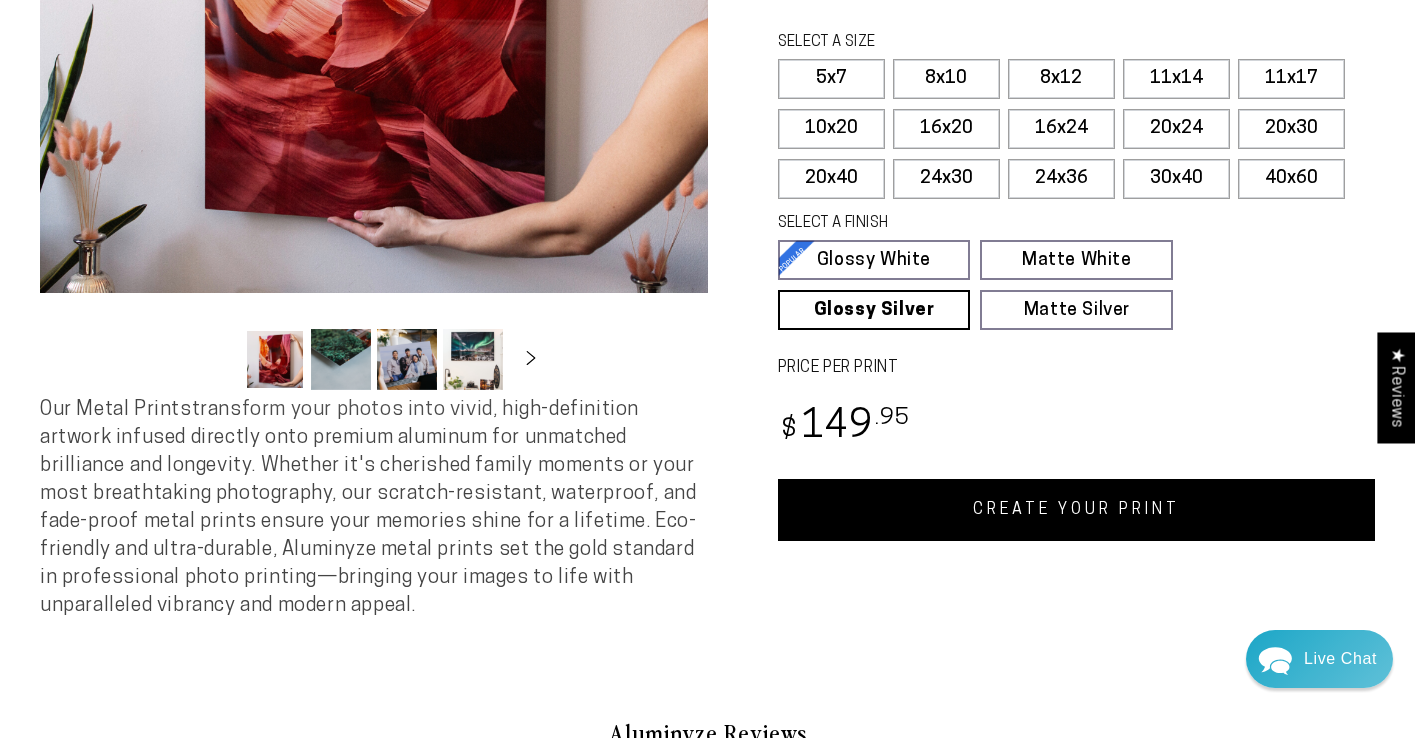 click on "CREATE YOUR PRINT" at bounding box center [1077, 510] 